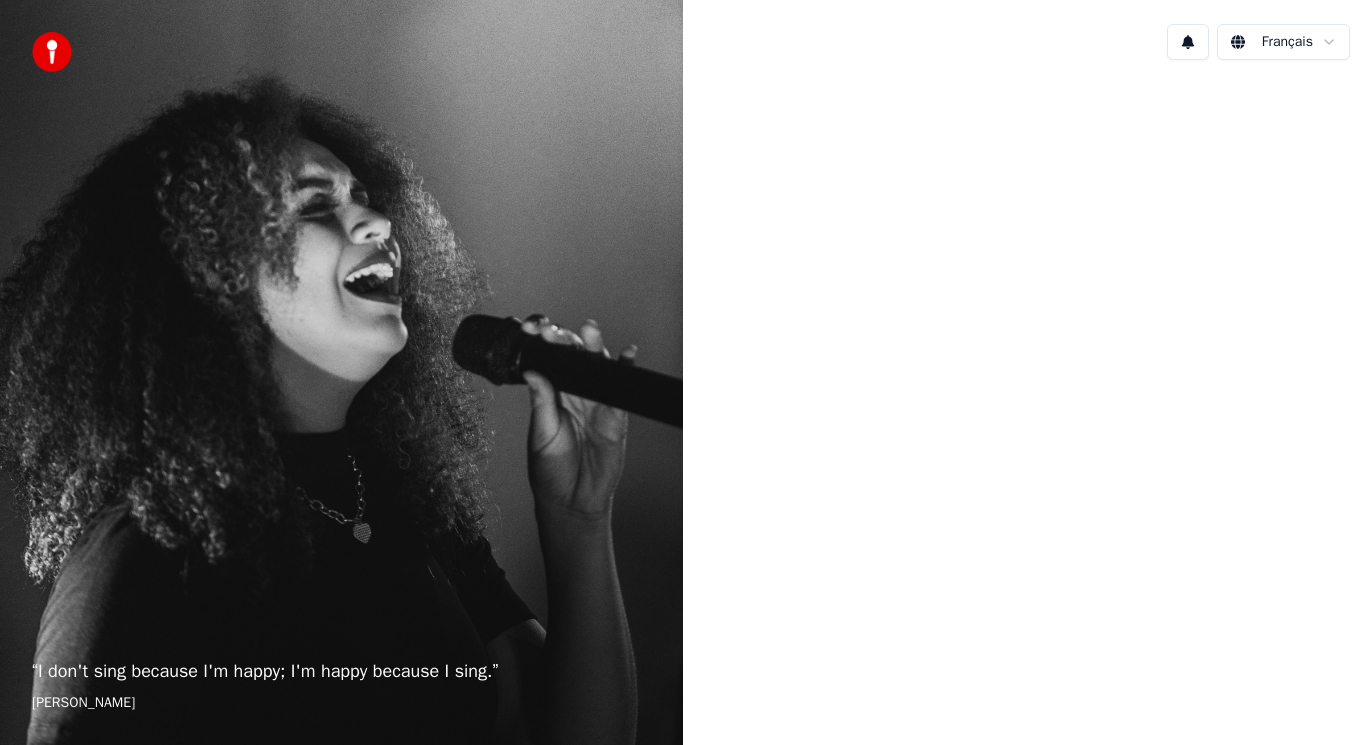 scroll, scrollTop: 0, scrollLeft: 0, axis: both 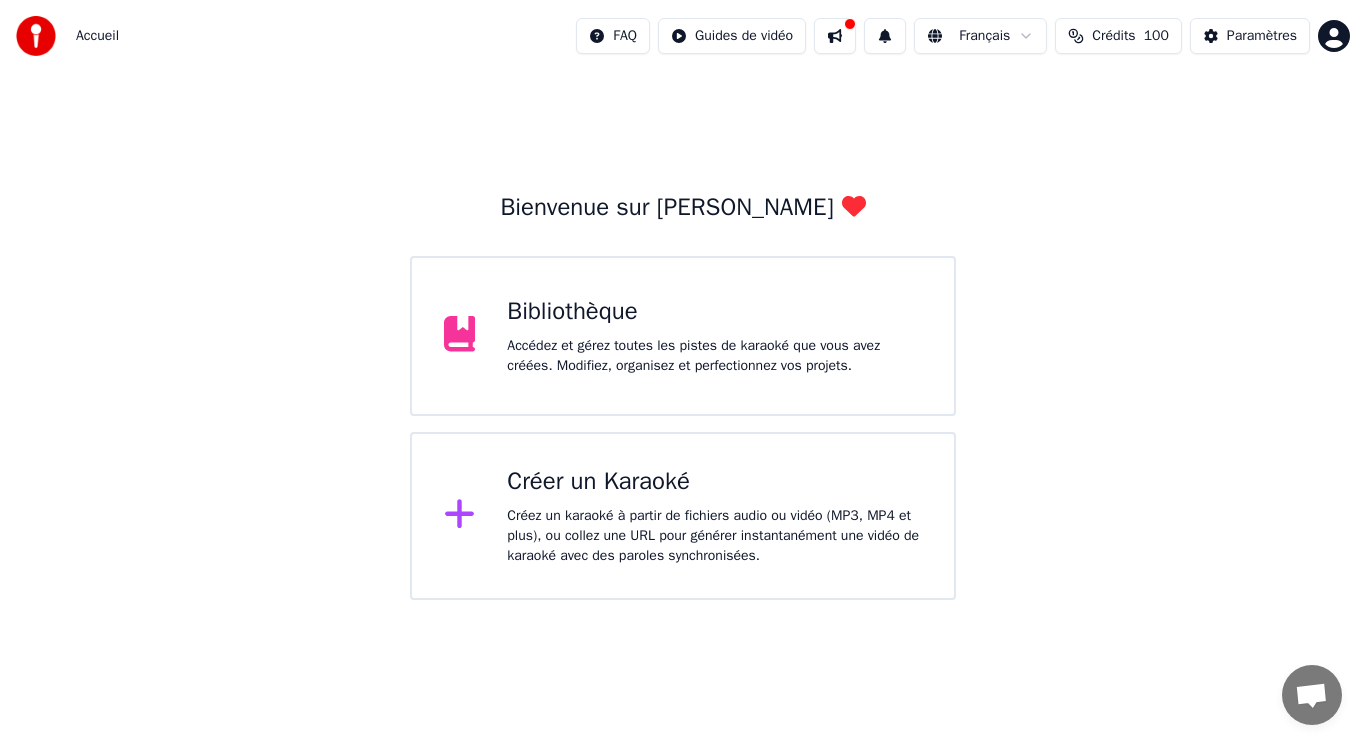 click on "Créez un karaoké à partir de fichiers audio ou vidéo (MP3, MP4 et plus), ou collez une URL pour générer instantanément une vidéo de karaoké avec des paroles synchronisées." at bounding box center [714, 536] 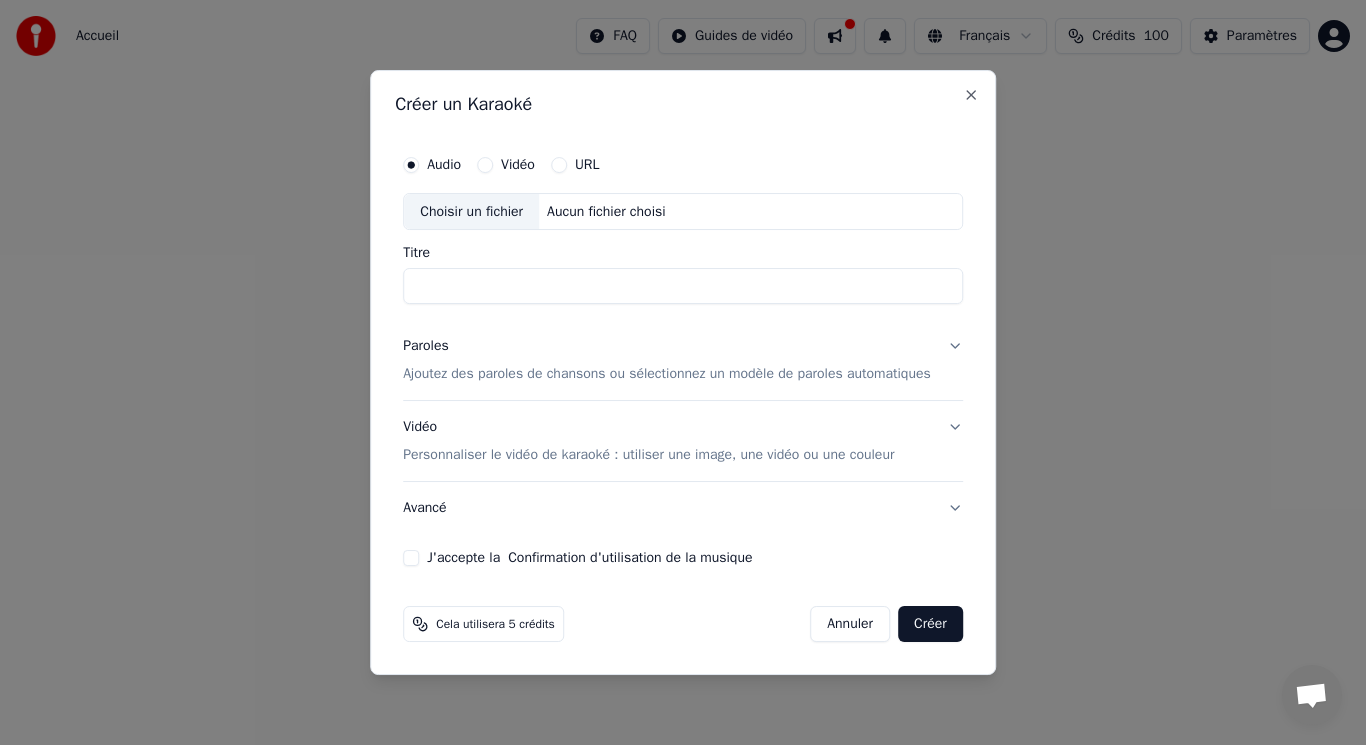 click on "Choisir un fichier" at bounding box center [471, 212] 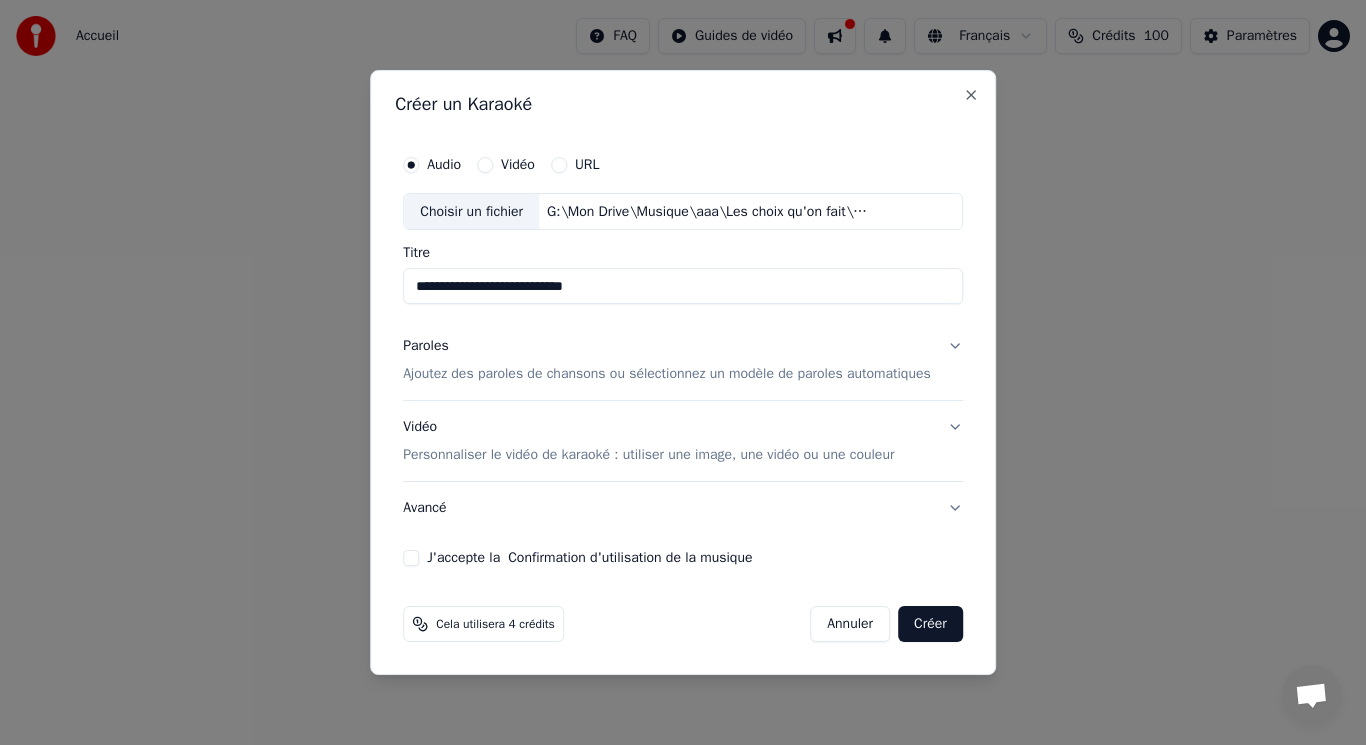drag, startPoint x: 537, startPoint y: 288, endPoint x: 621, endPoint y: 299, distance: 84.71718 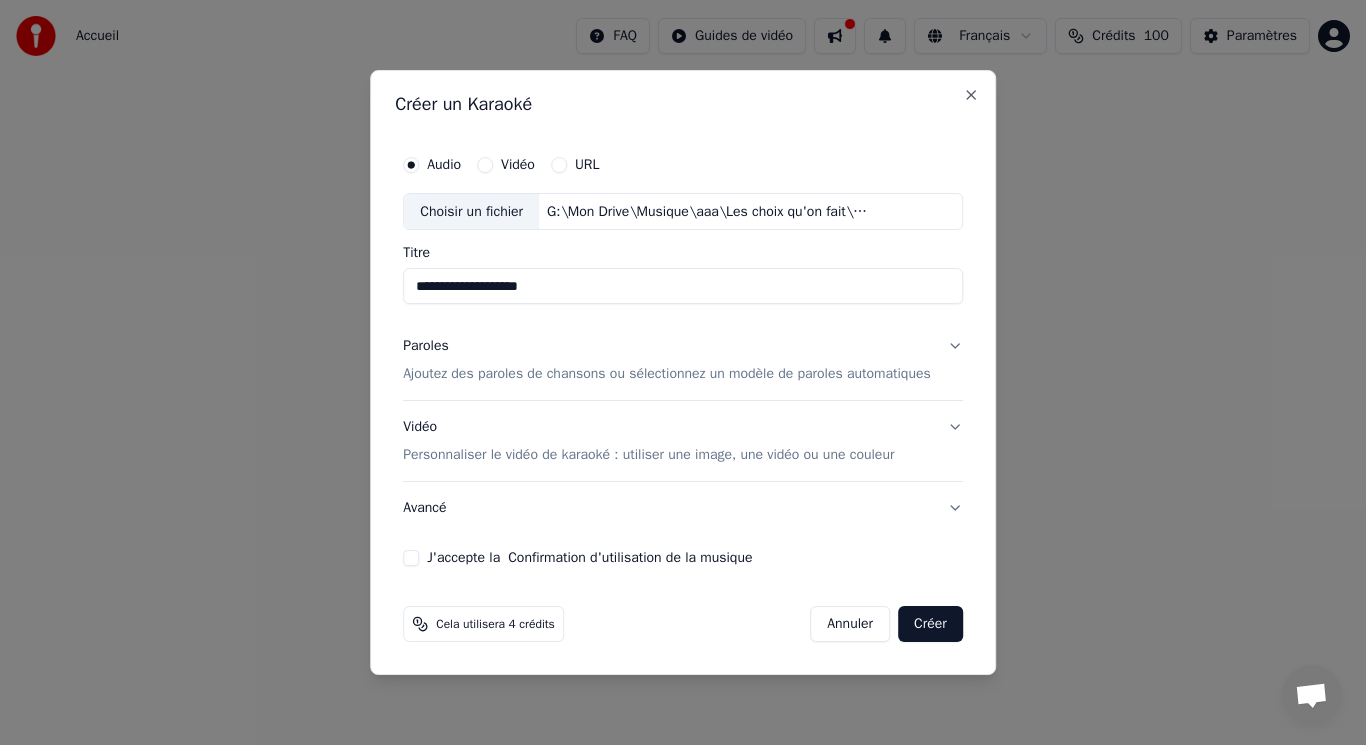 type on "**********" 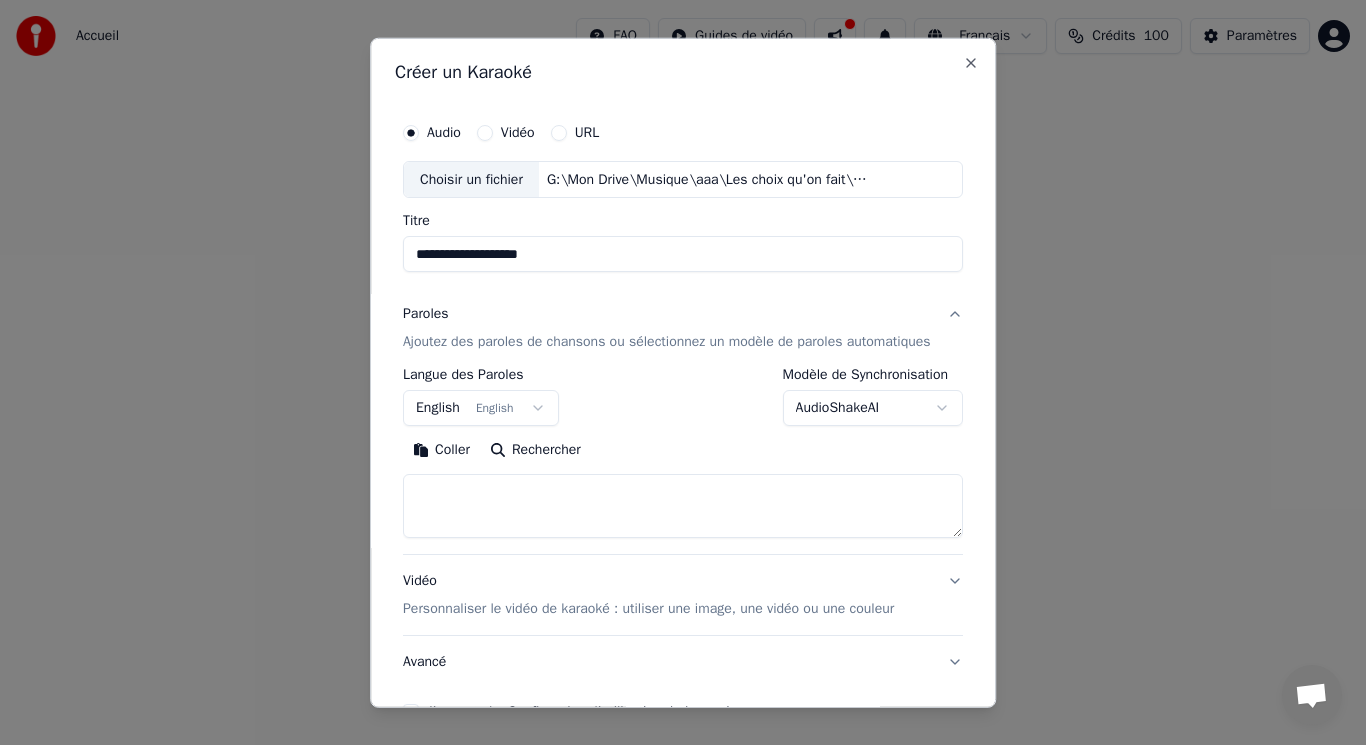 click on "English English" at bounding box center [481, 408] 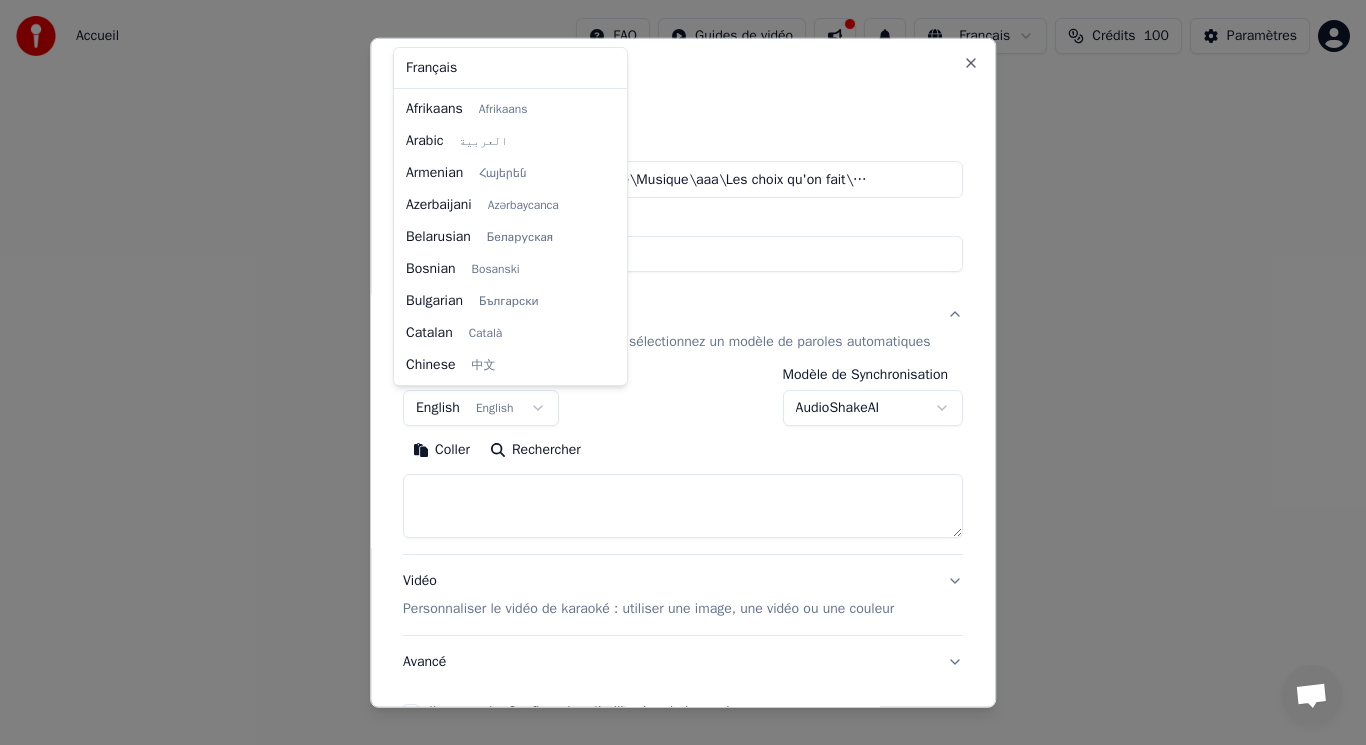 scroll, scrollTop: 160, scrollLeft: 0, axis: vertical 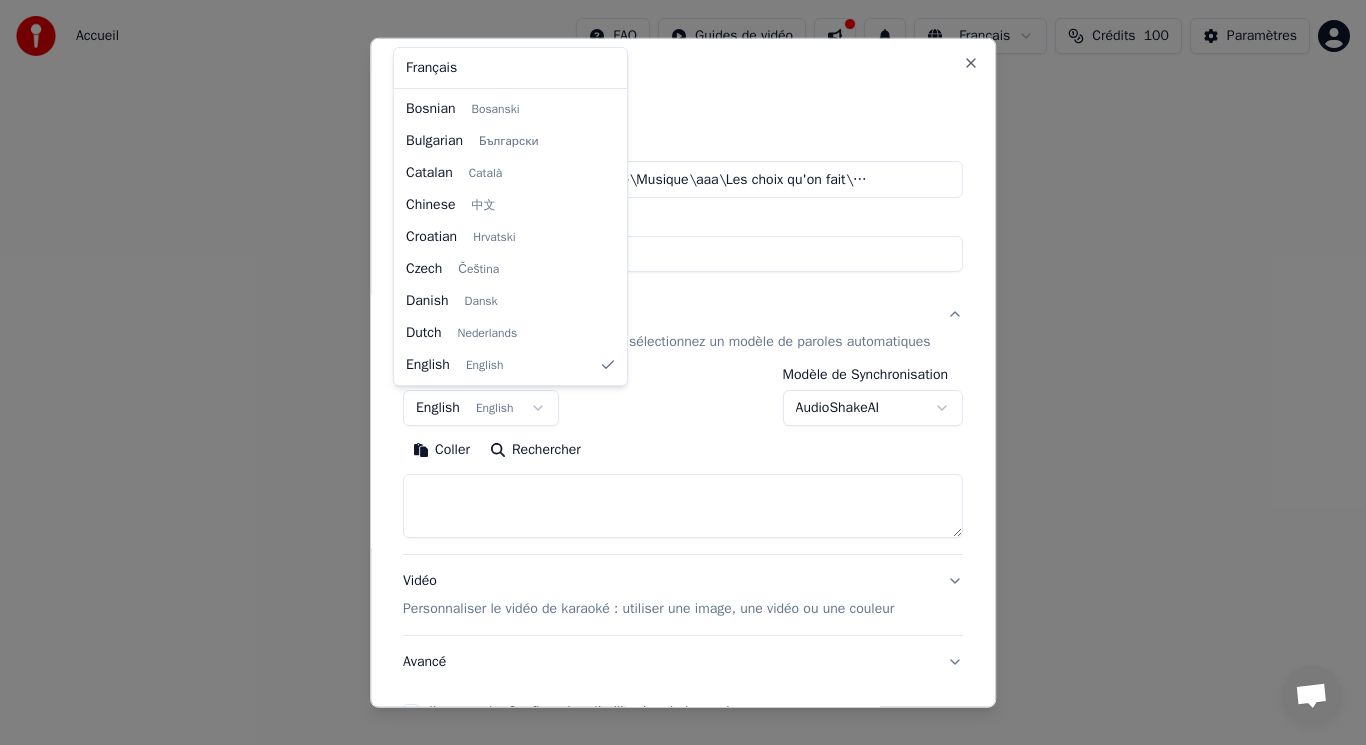 select on "**" 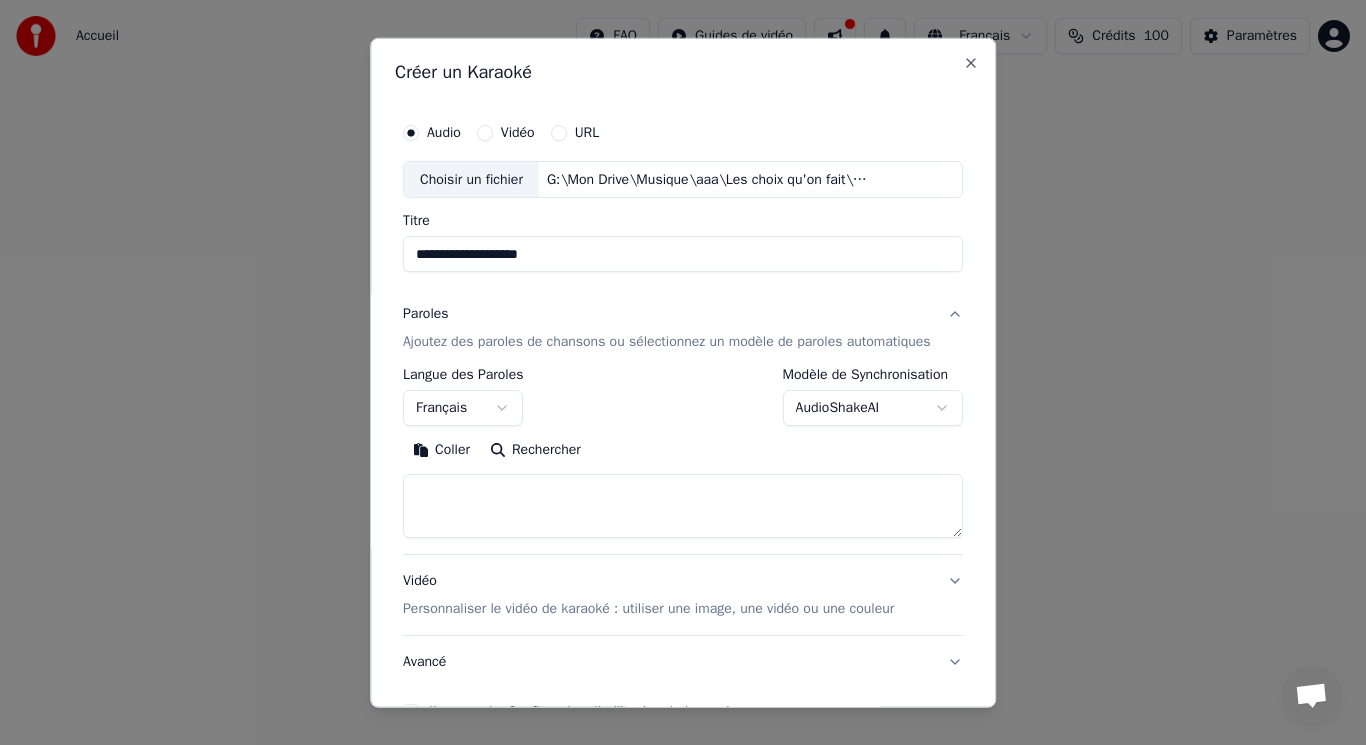 click at bounding box center [683, 506] 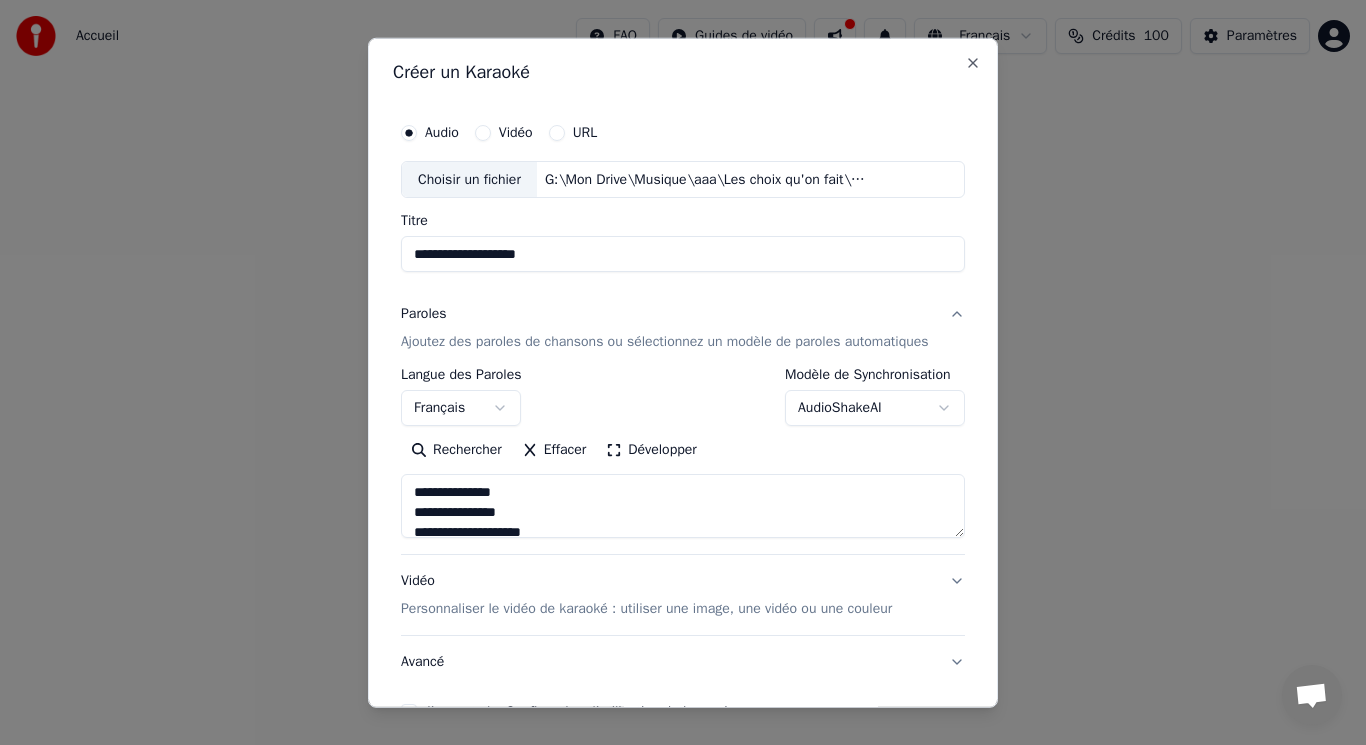 click on "**********" at bounding box center [683, 506] 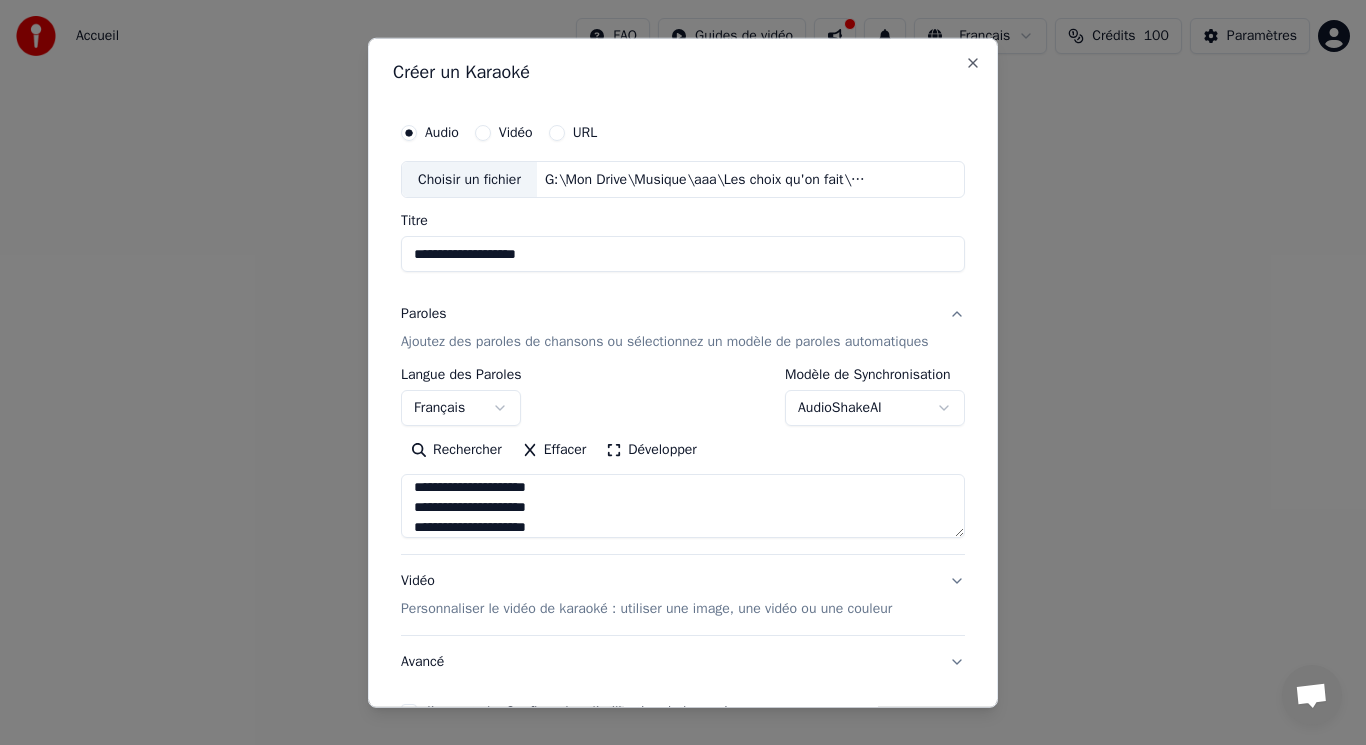 scroll, scrollTop: 685, scrollLeft: 0, axis: vertical 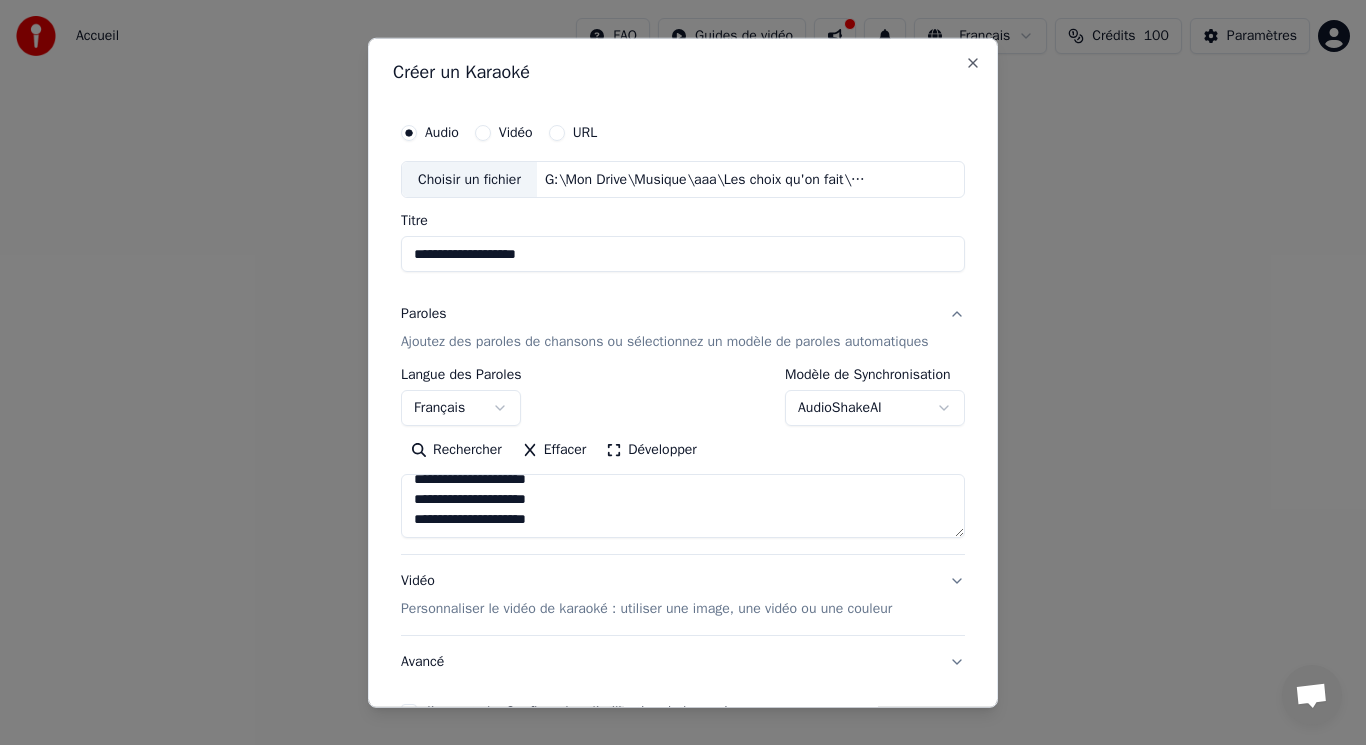 paste on "**********" 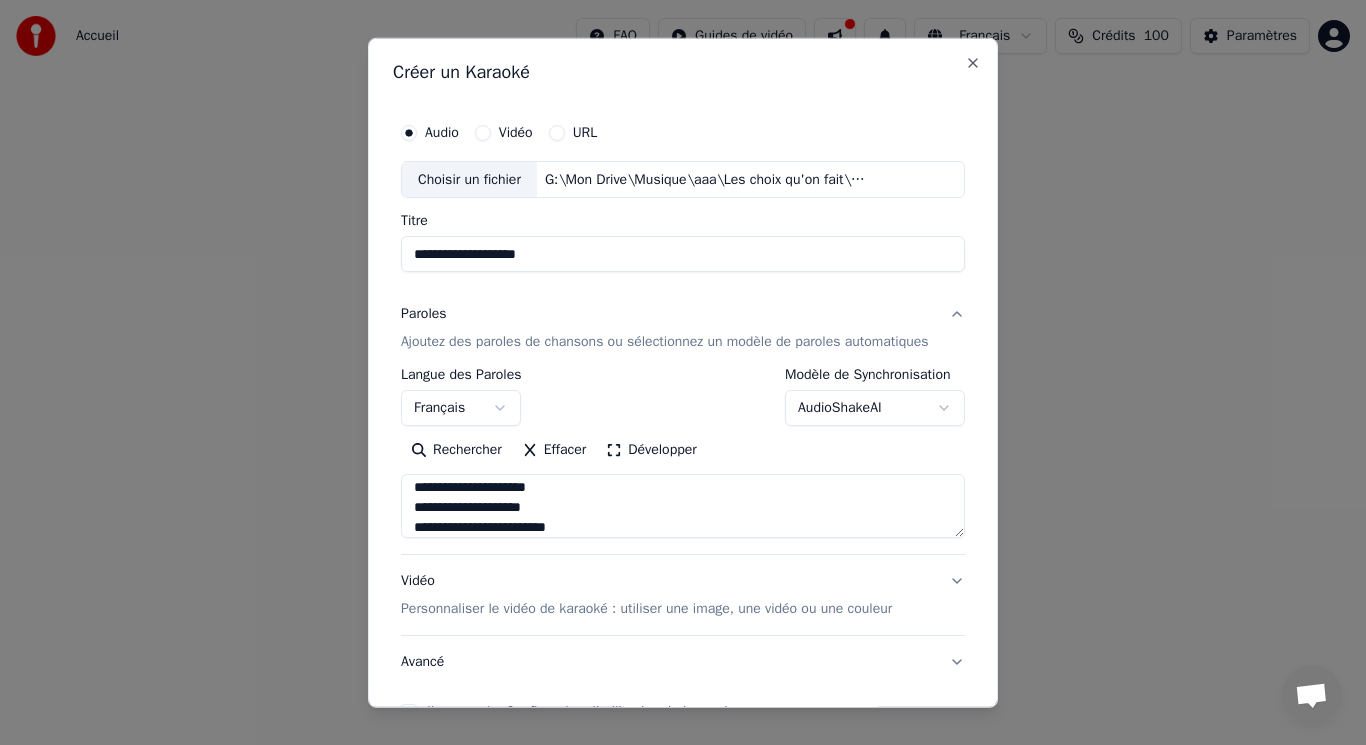scroll, scrollTop: 785, scrollLeft: 0, axis: vertical 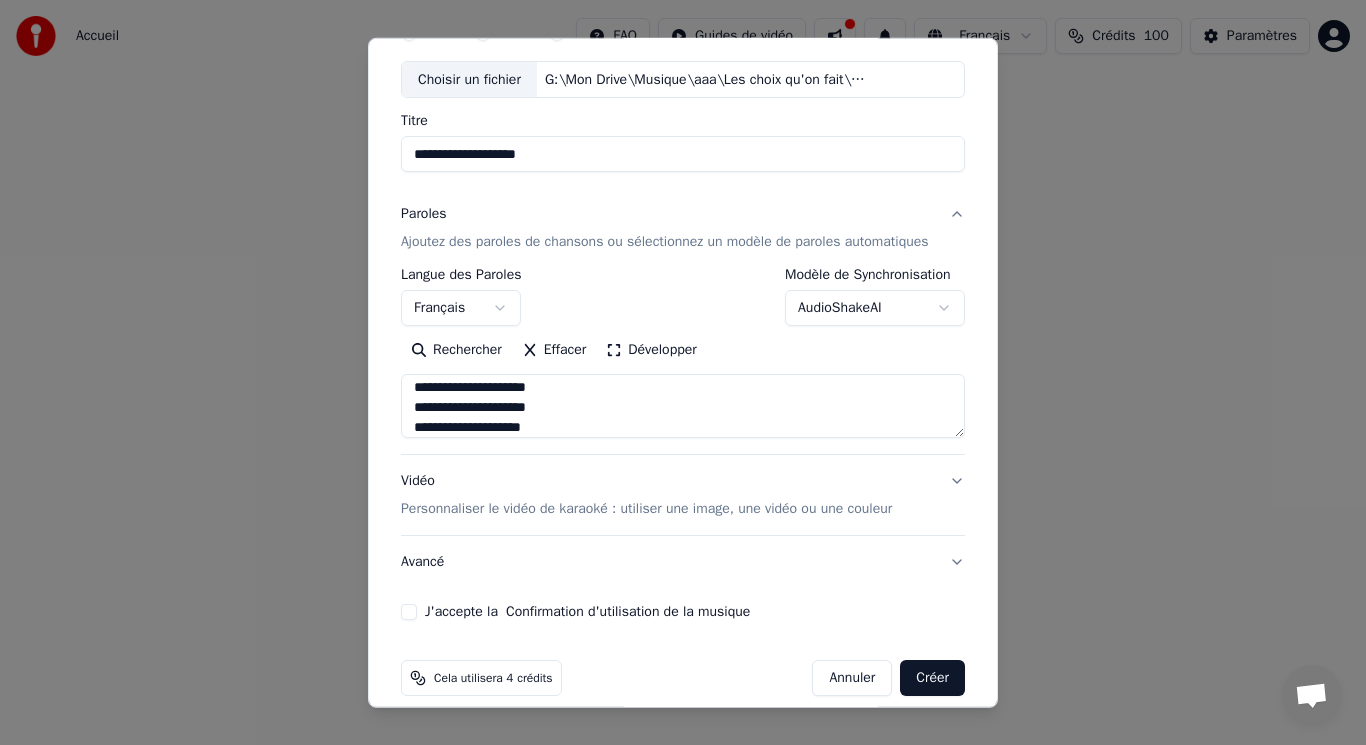 type on "**********" 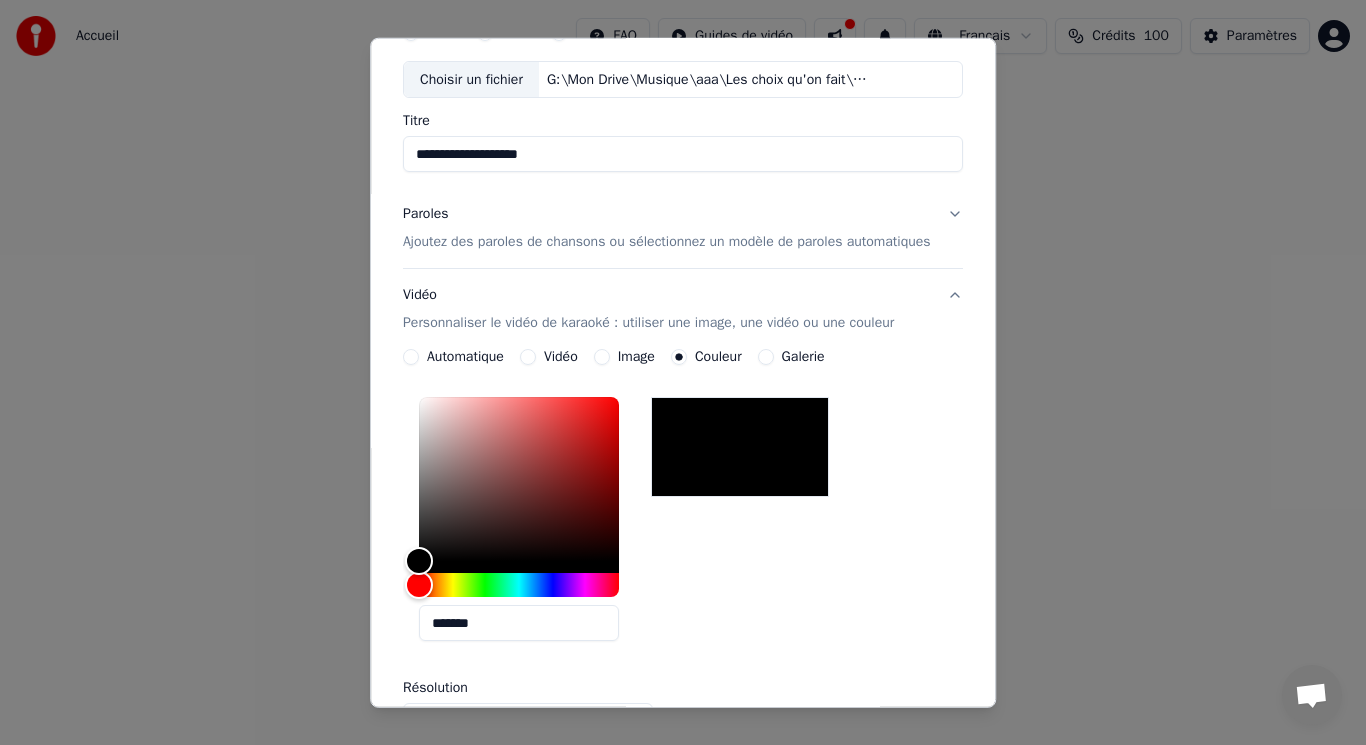 click on "Image" at bounding box center [602, 357] 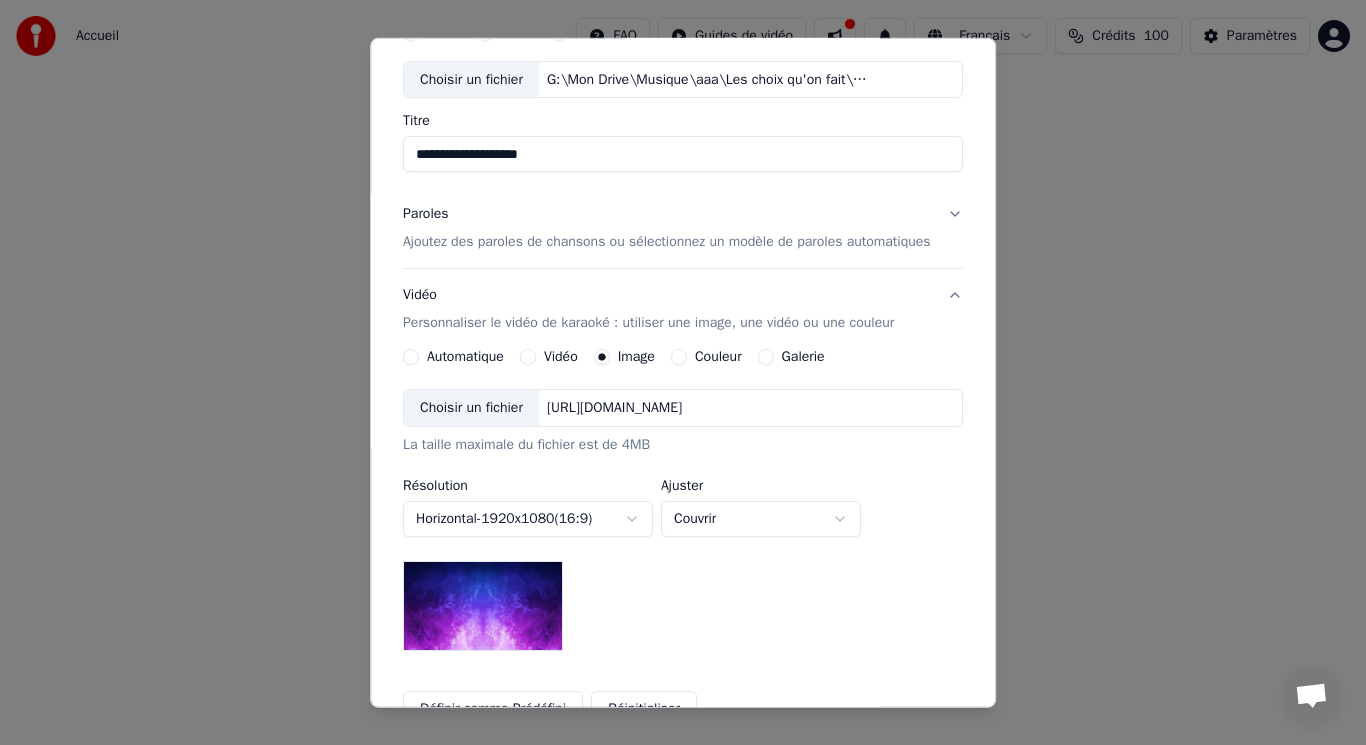 click on "Choisir un fichier" at bounding box center (471, 408) 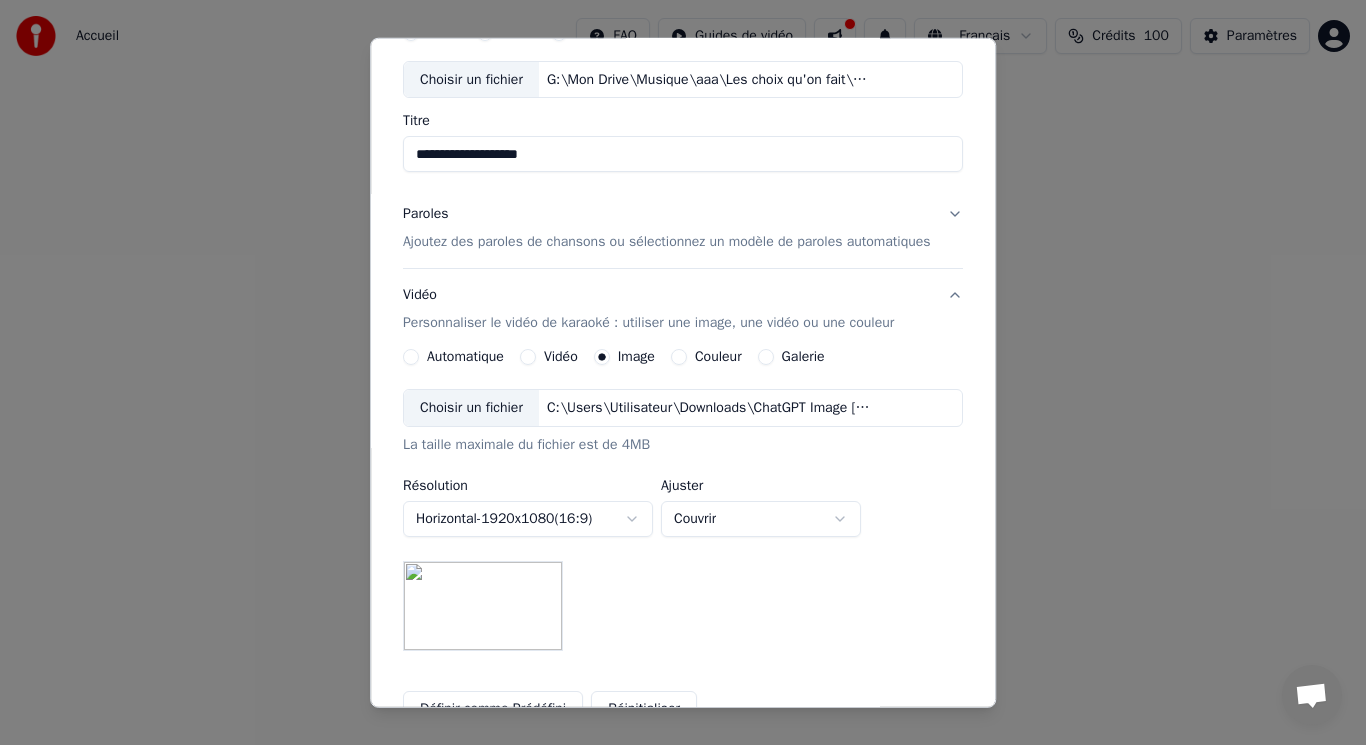 scroll, scrollTop: 200, scrollLeft: 0, axis: vertical 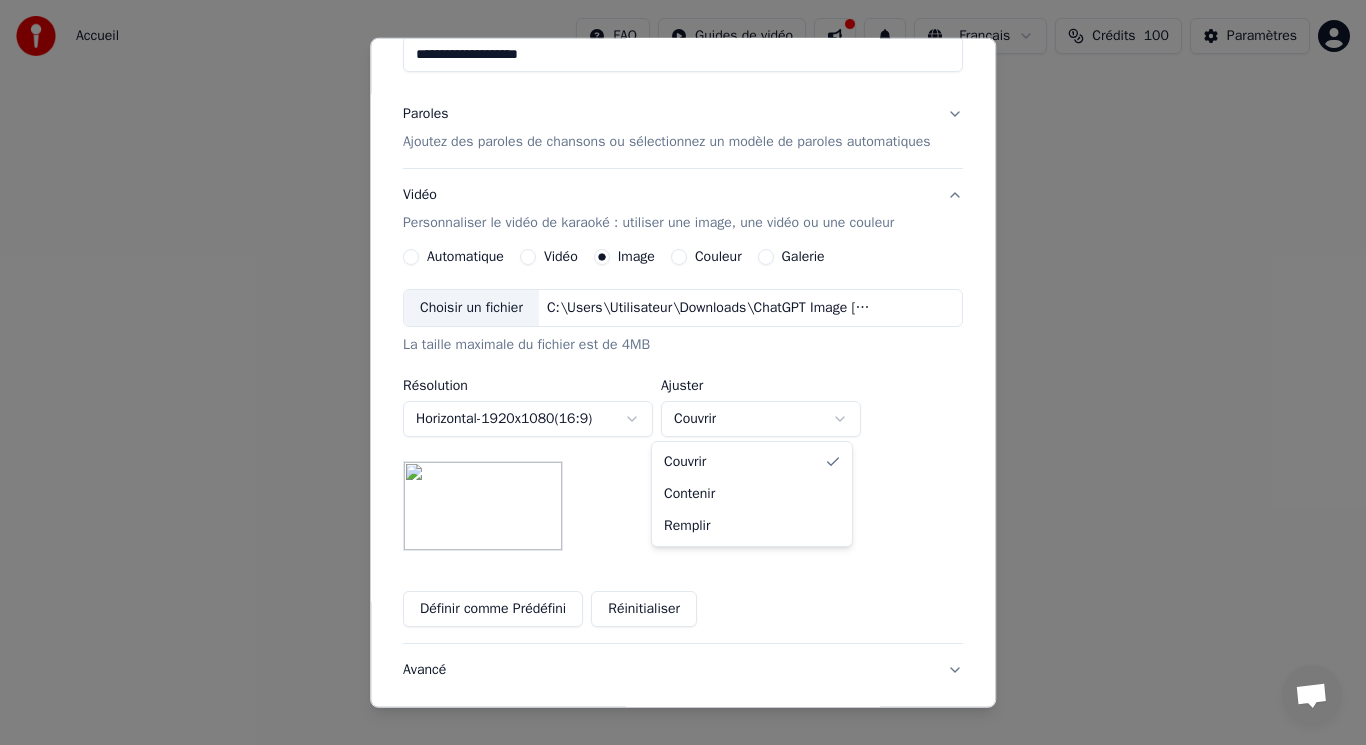 click on "**********" at bounding box center [683, 300] 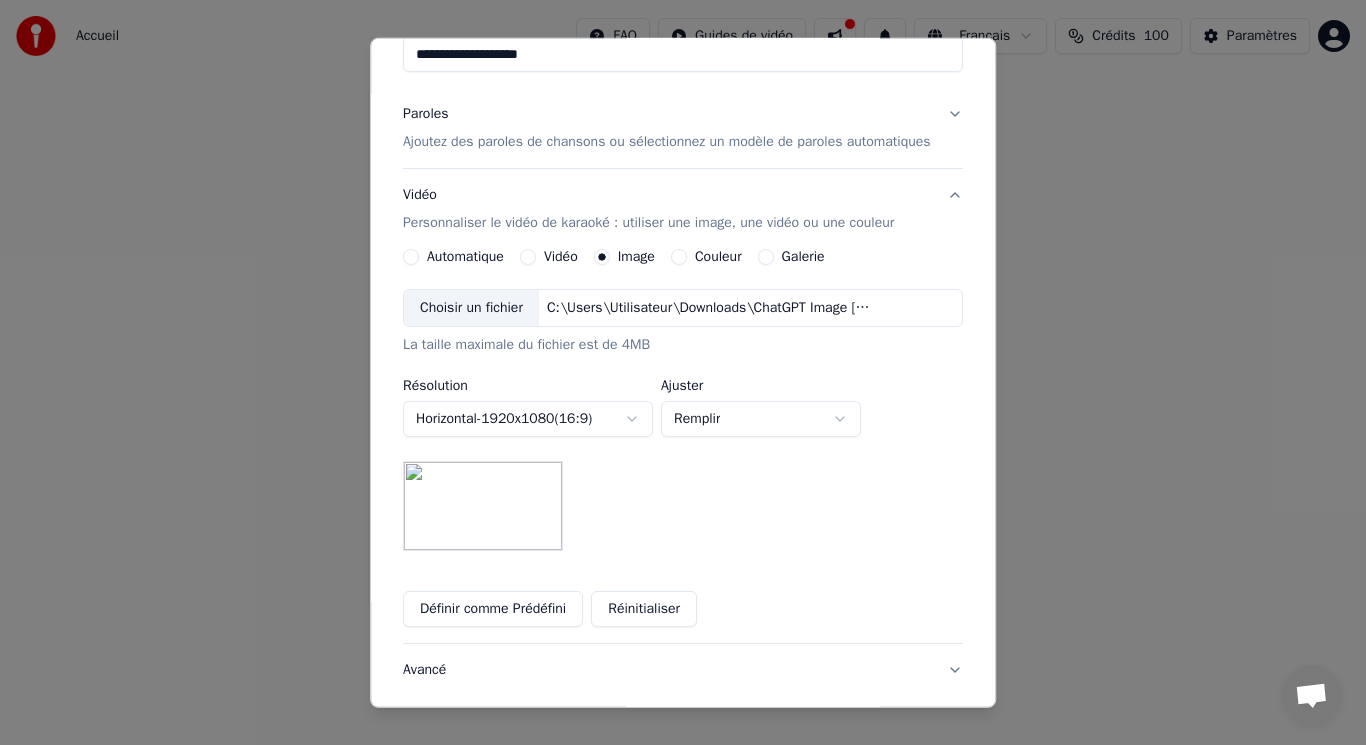 click on "**********" at bounding box center (683, 300) 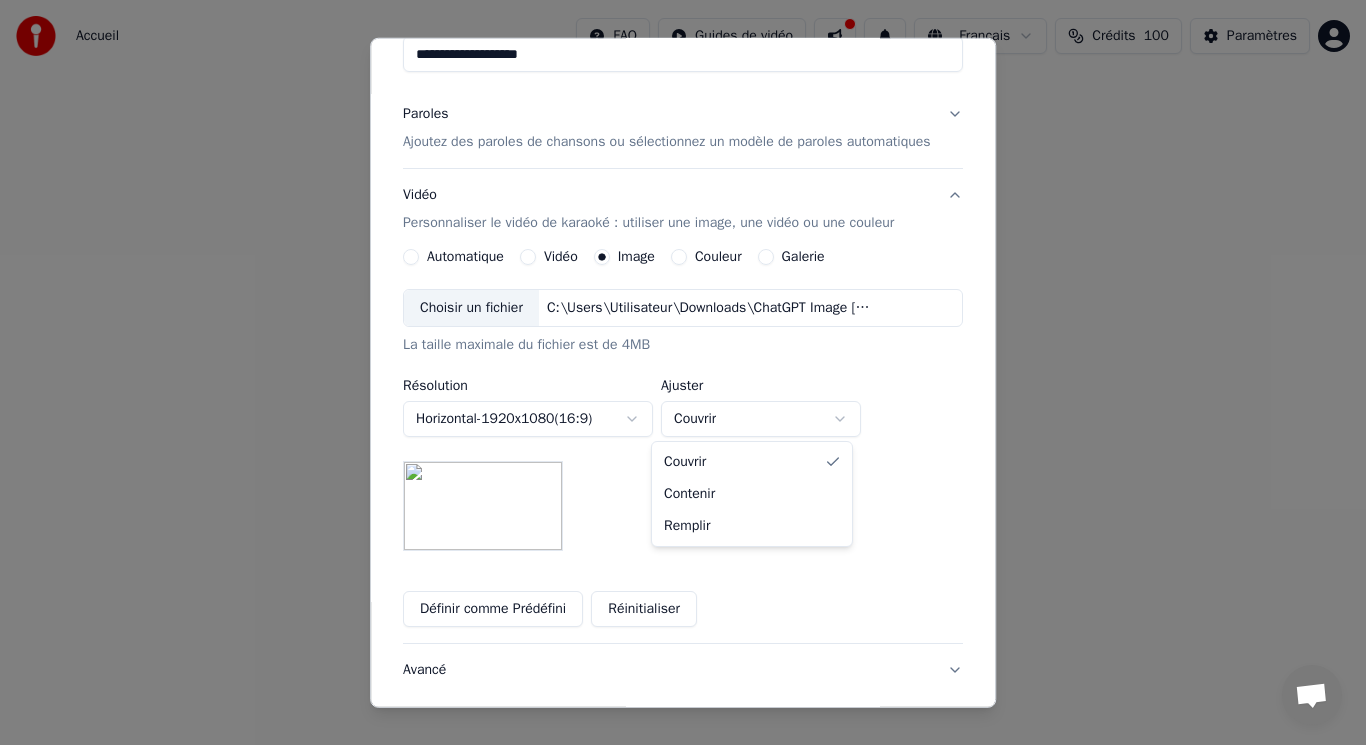 click on "**********" at bounding box center (683, 300) 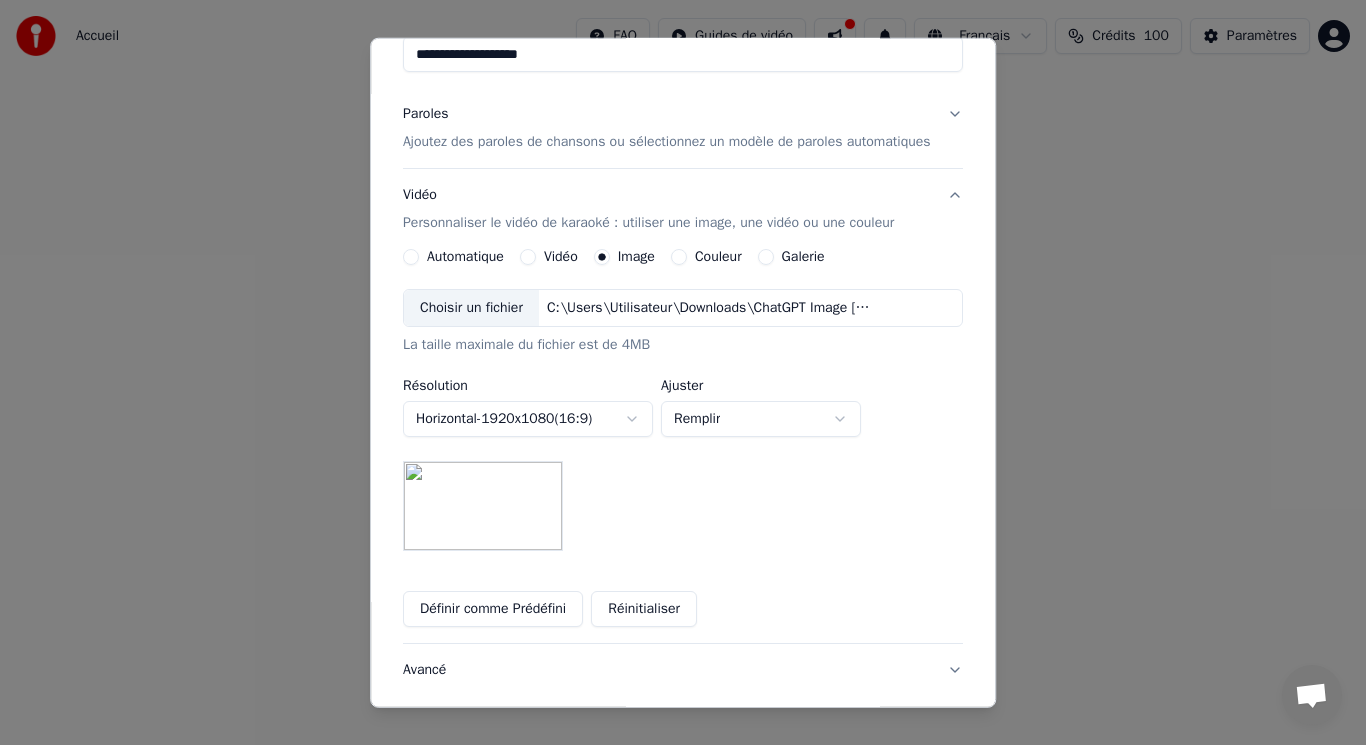 scroll, scrollTop: 329, scrollLeft: 0, axis: vertical 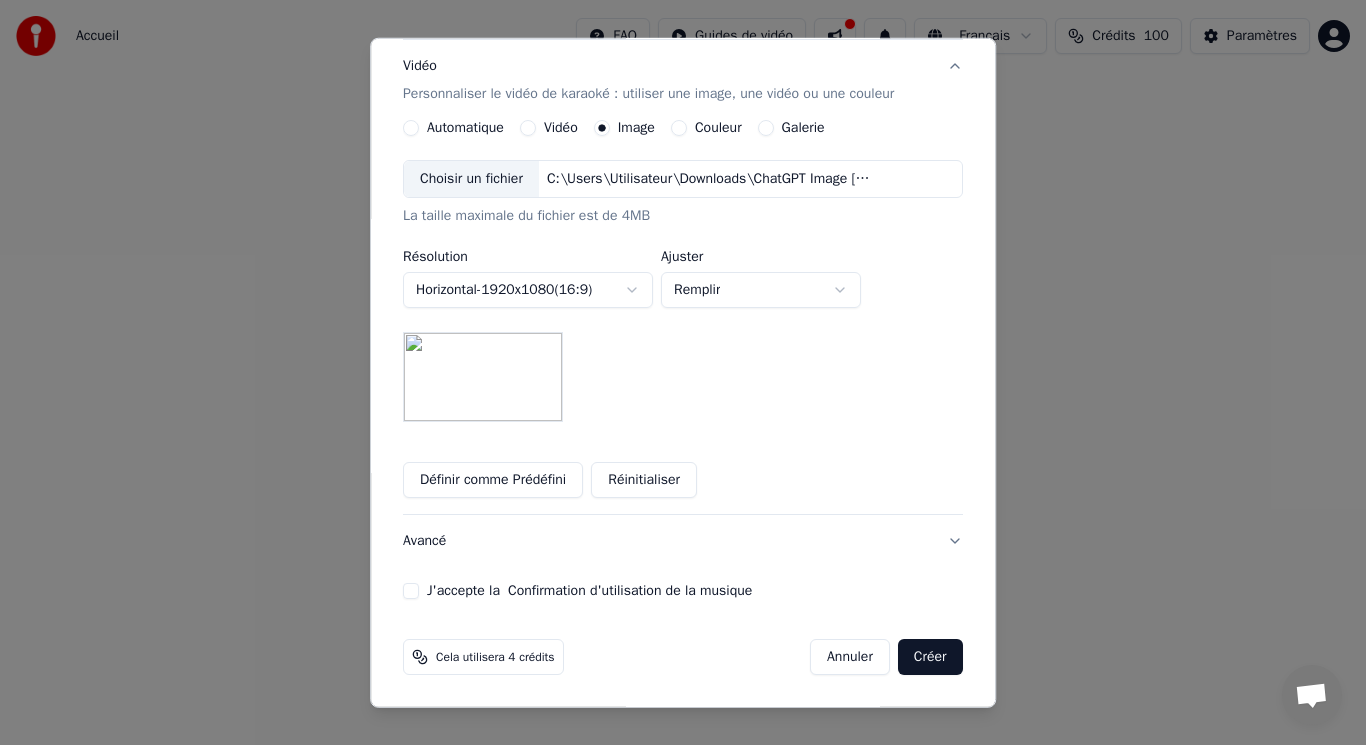 click on "J'accepte la   Confirmation d'utilisation de la musique" at bounding box center (411, 591) 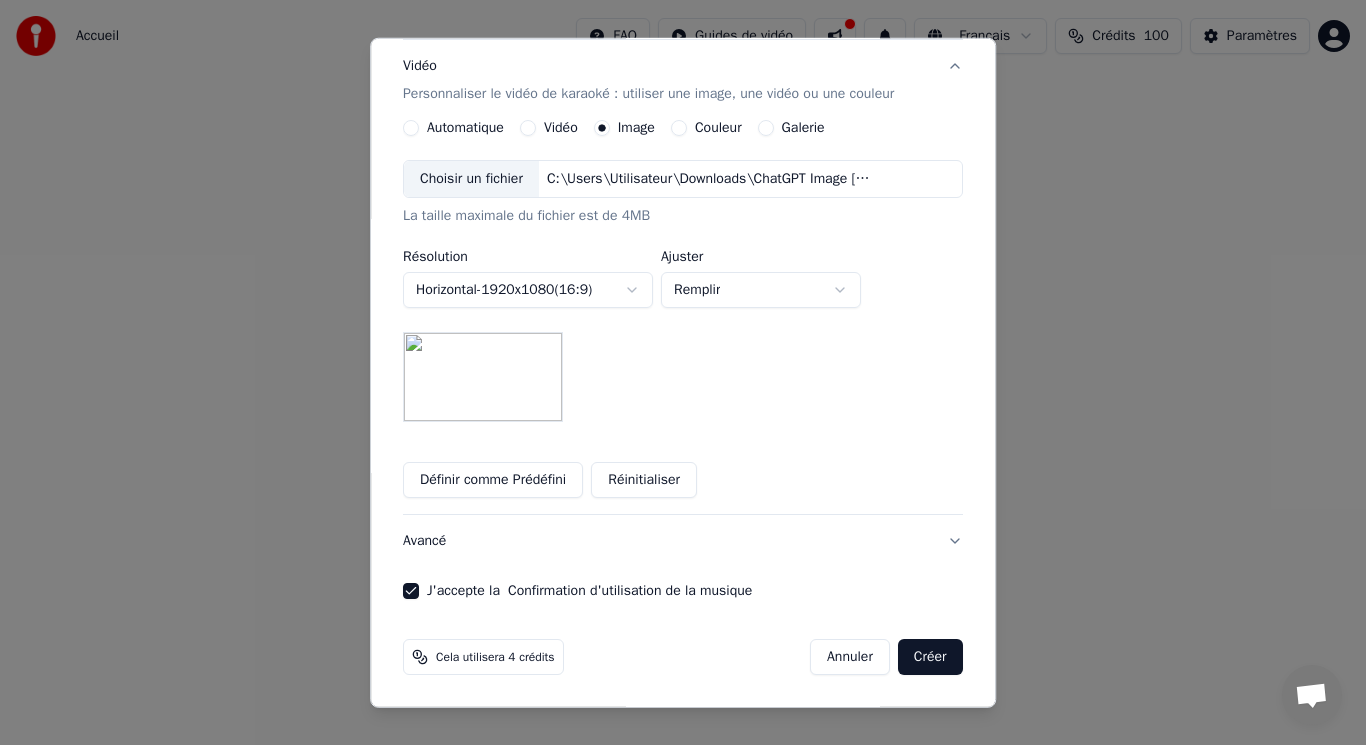 click on "Créer" at bounding box center (930, 657) 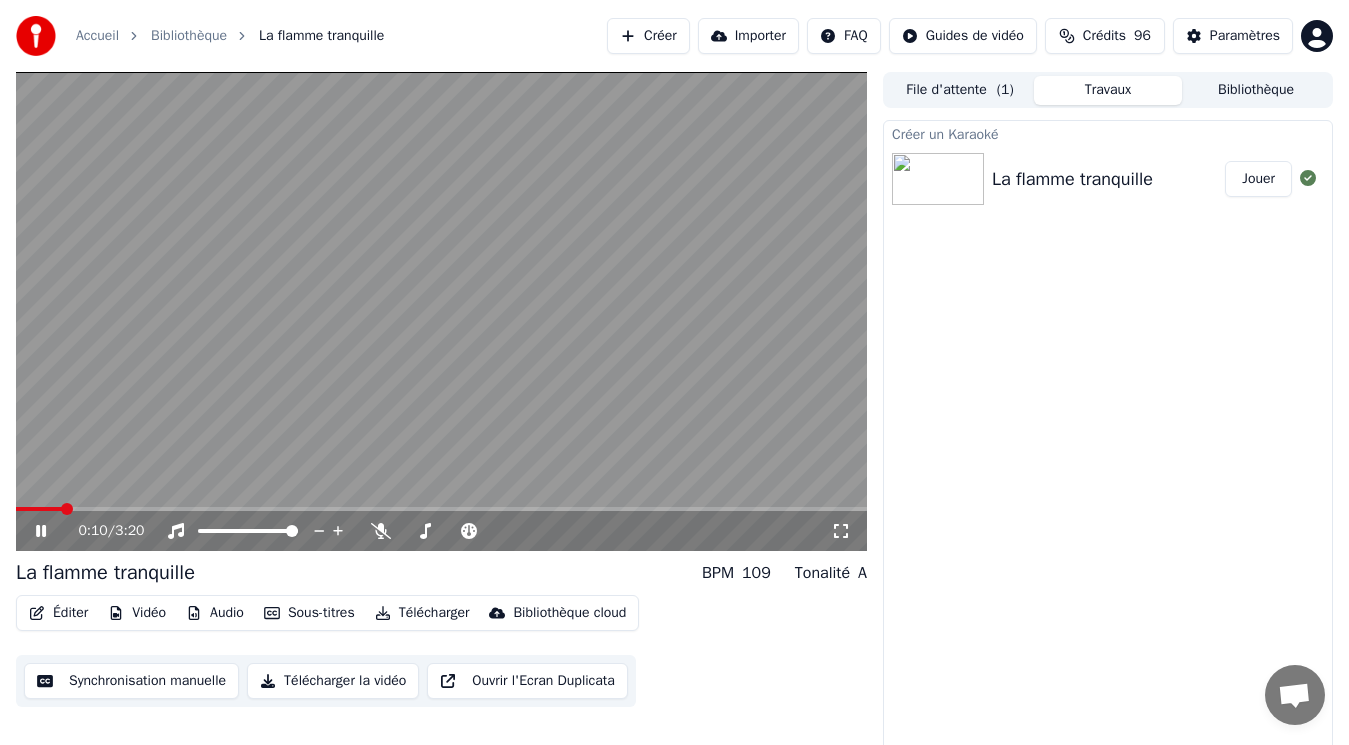 click 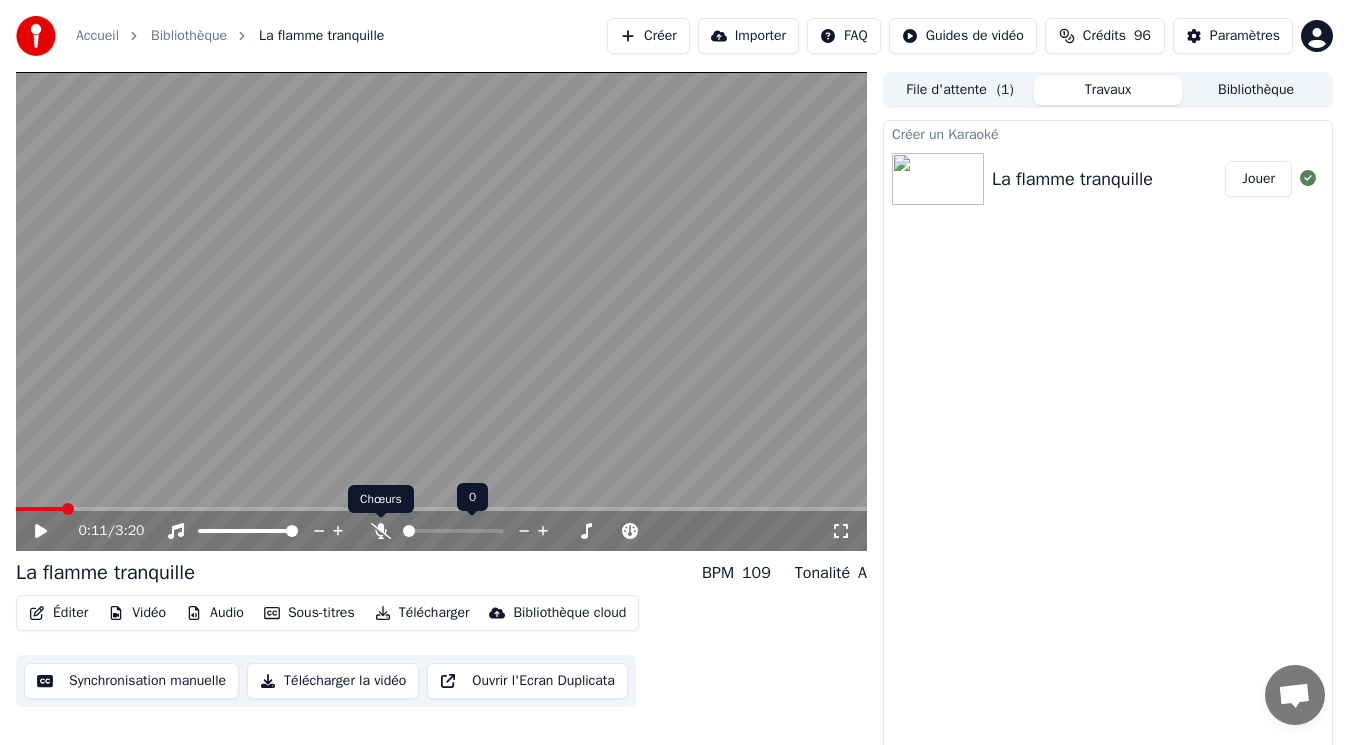 click 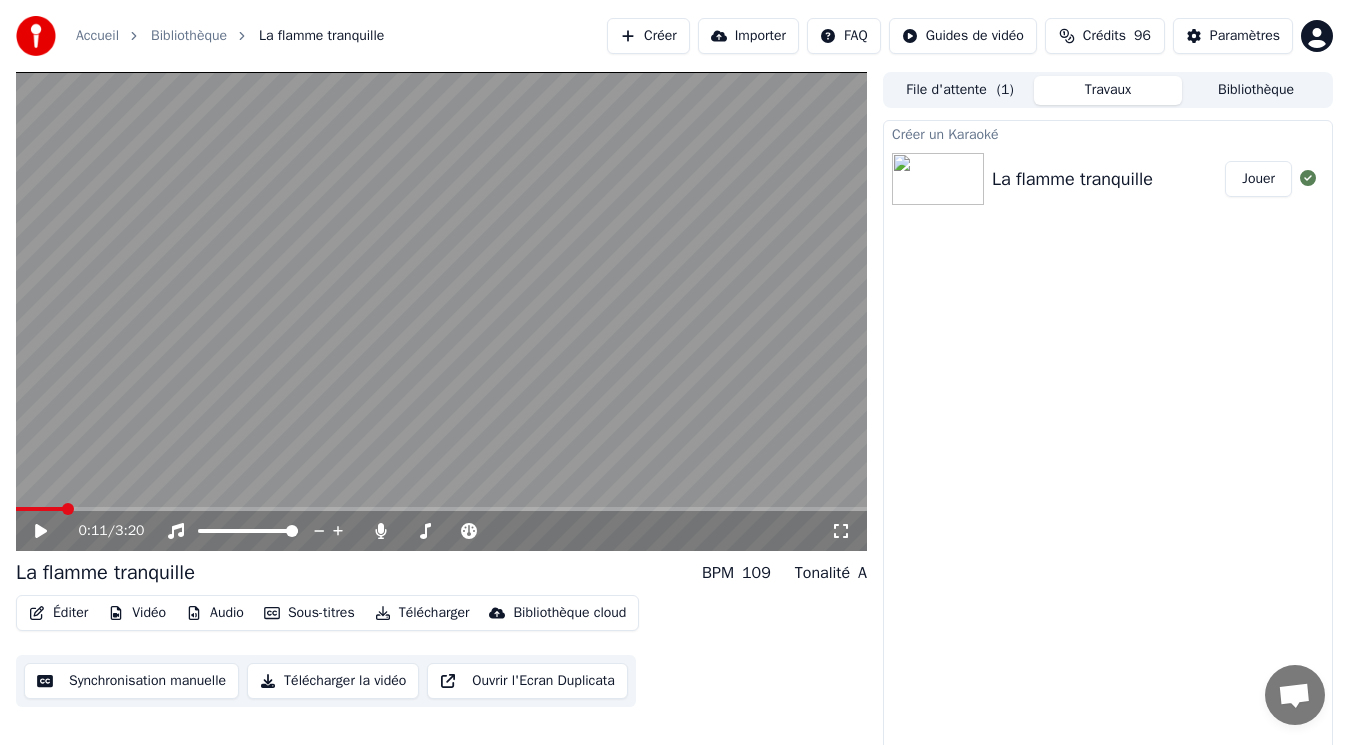 click 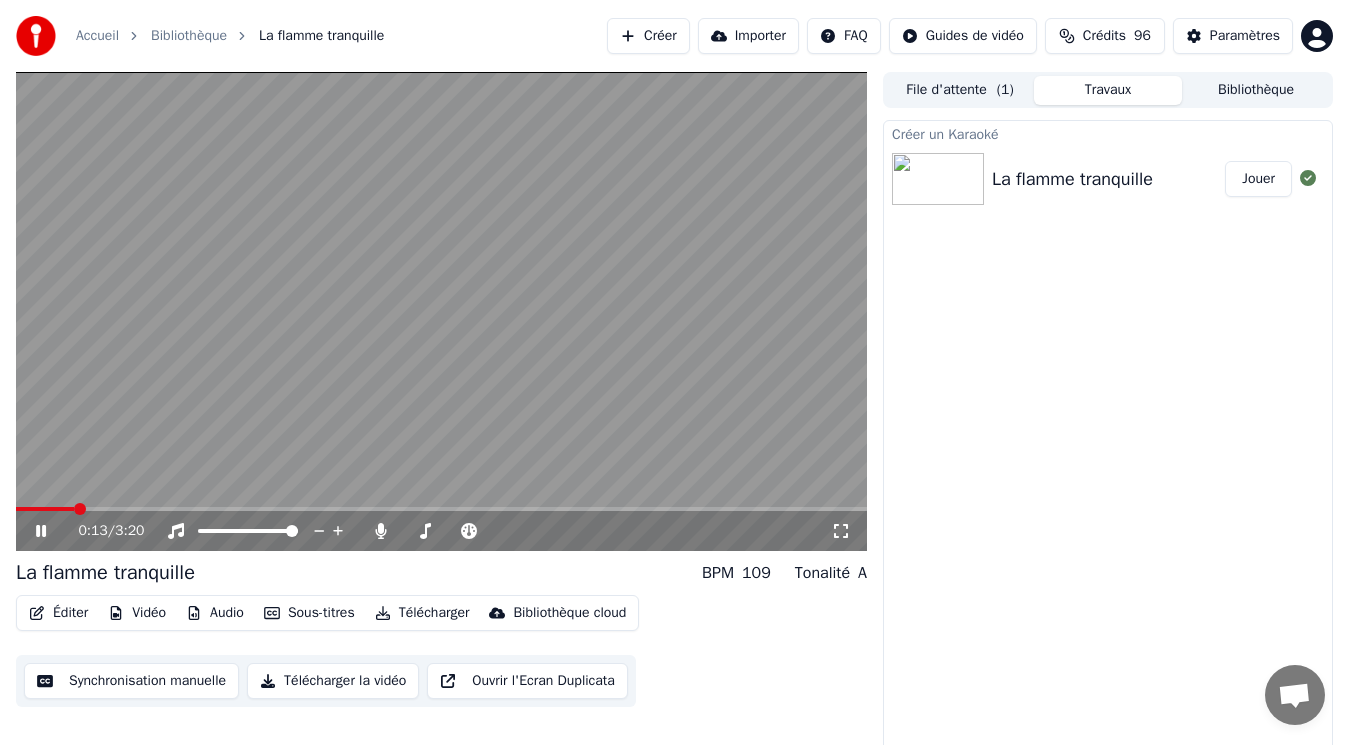click 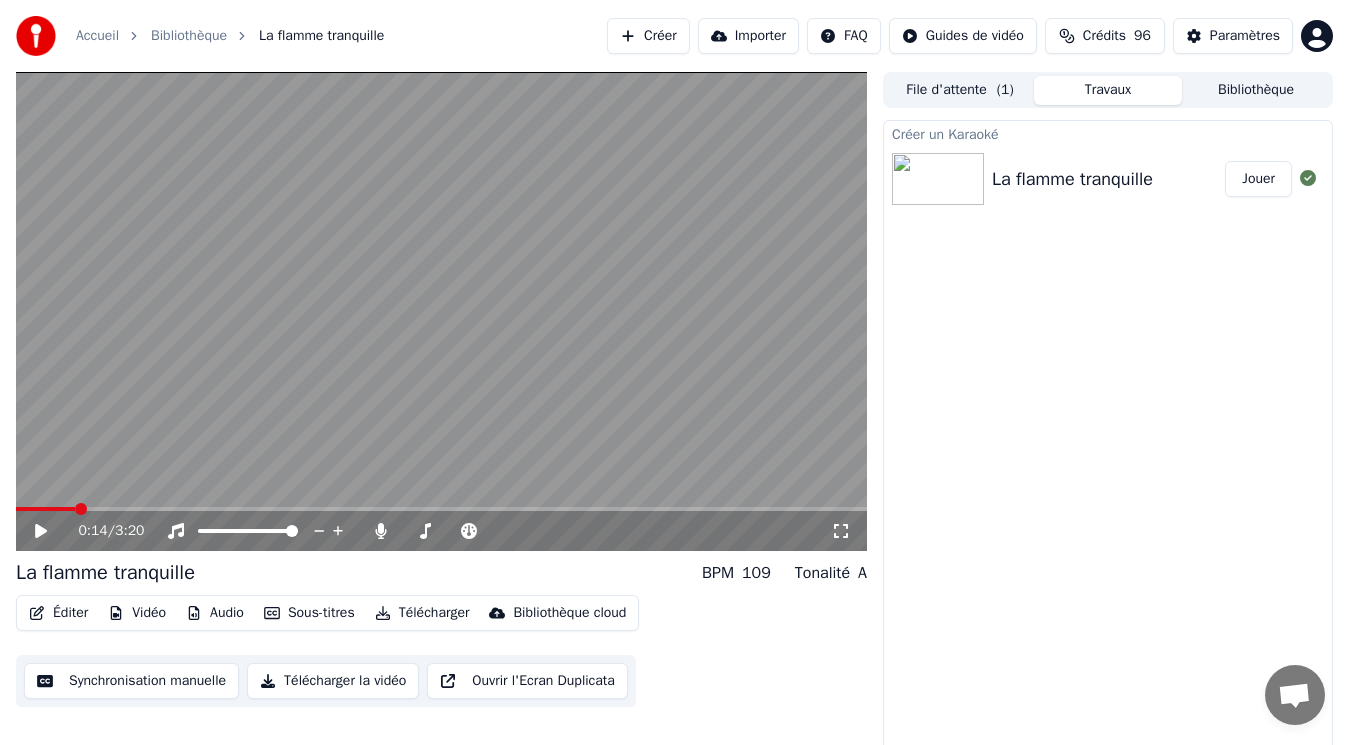 click on "Vidéo" at bounding box center [137, 613] 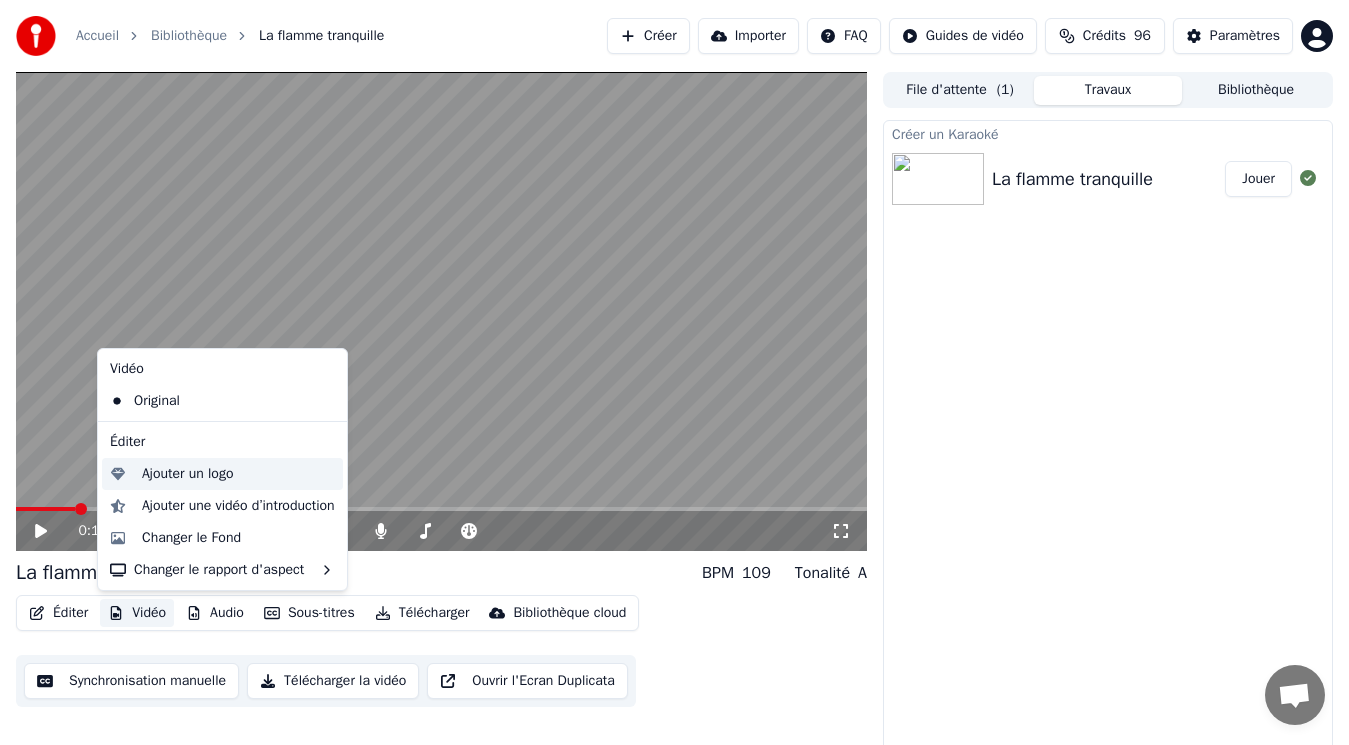 click on "Ajouter un logo" at bounding box center [187, 474] 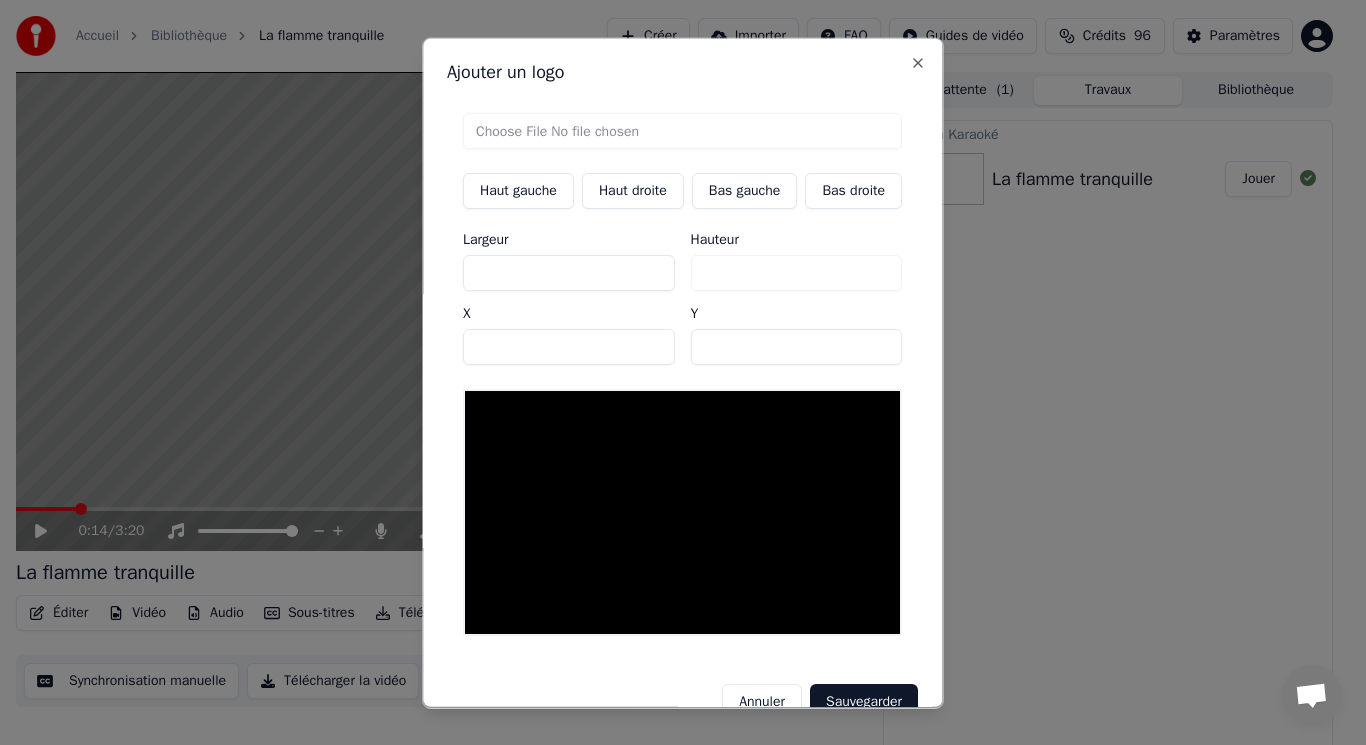click on "Bas gauche" at bounding box center [745, 190] 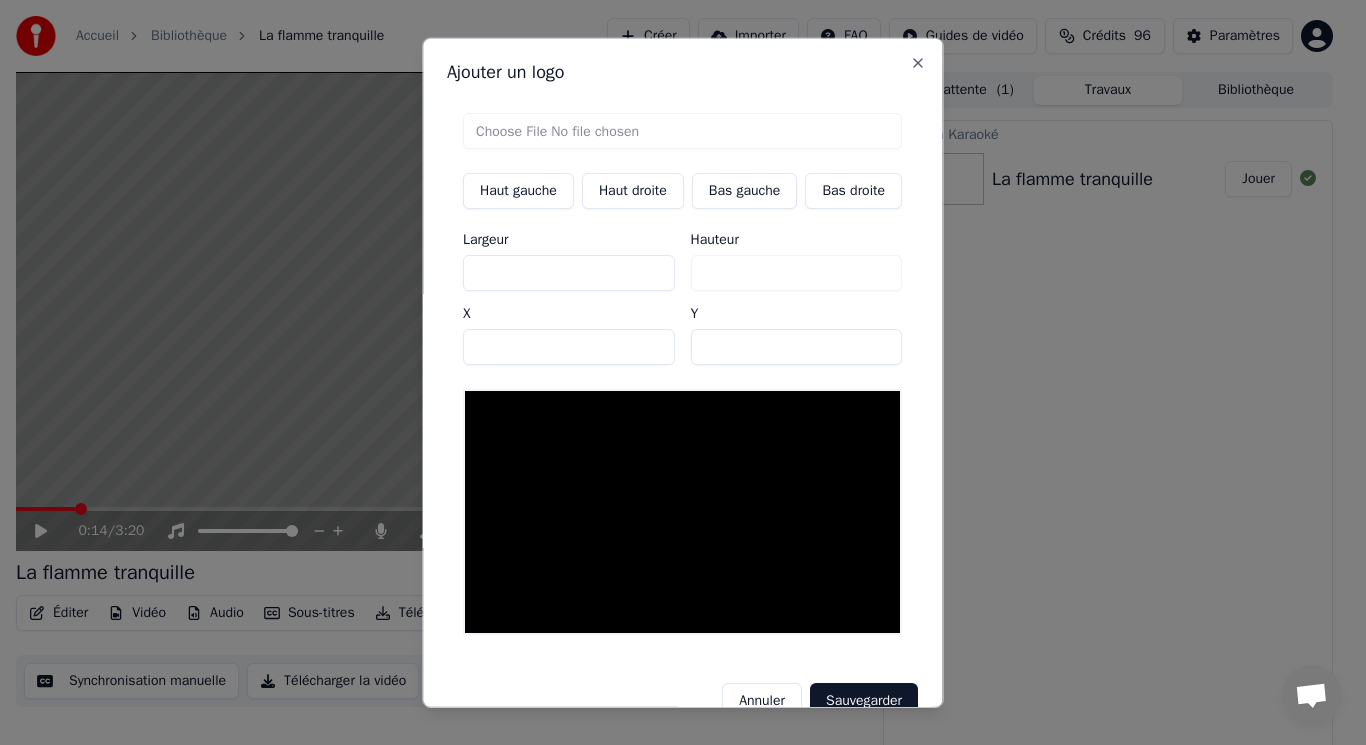 click at bounding box center (682, 130) 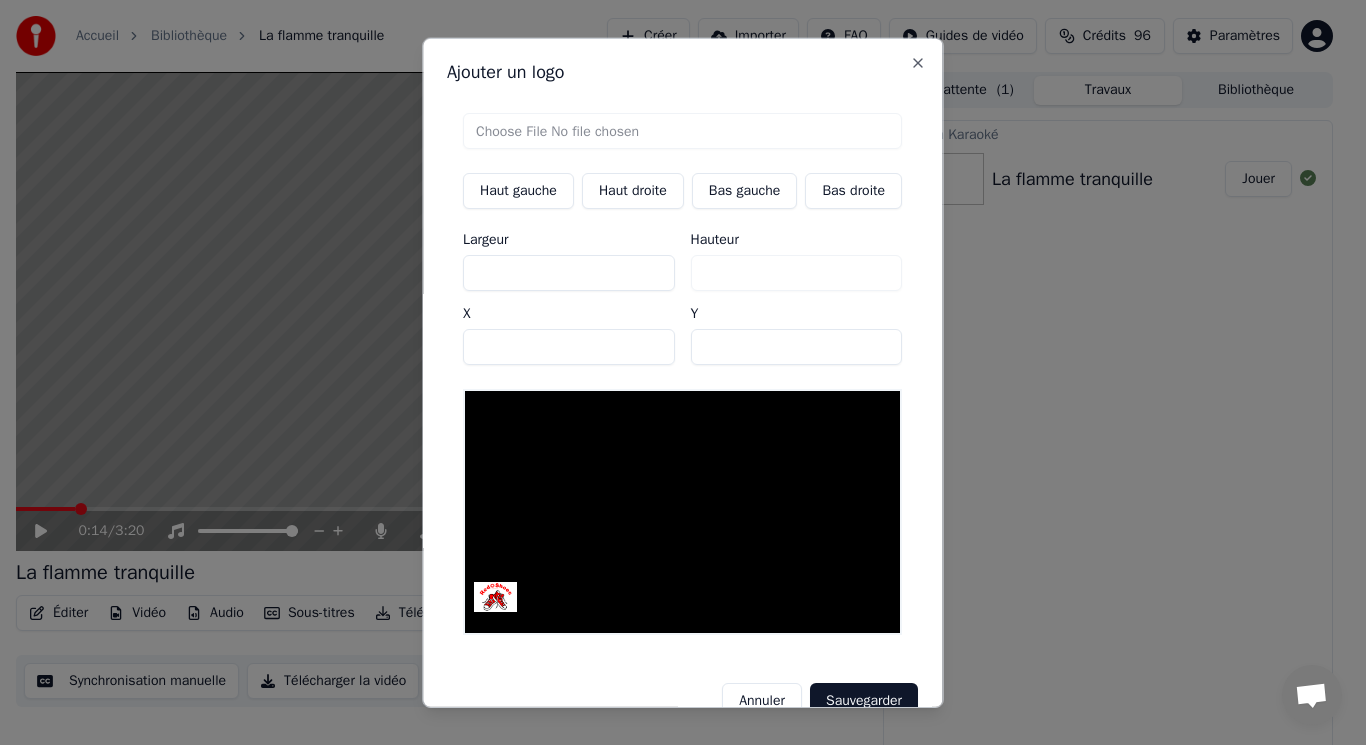 scroll, scrollTop: 38, scrollLeft: 0, axis: vertical 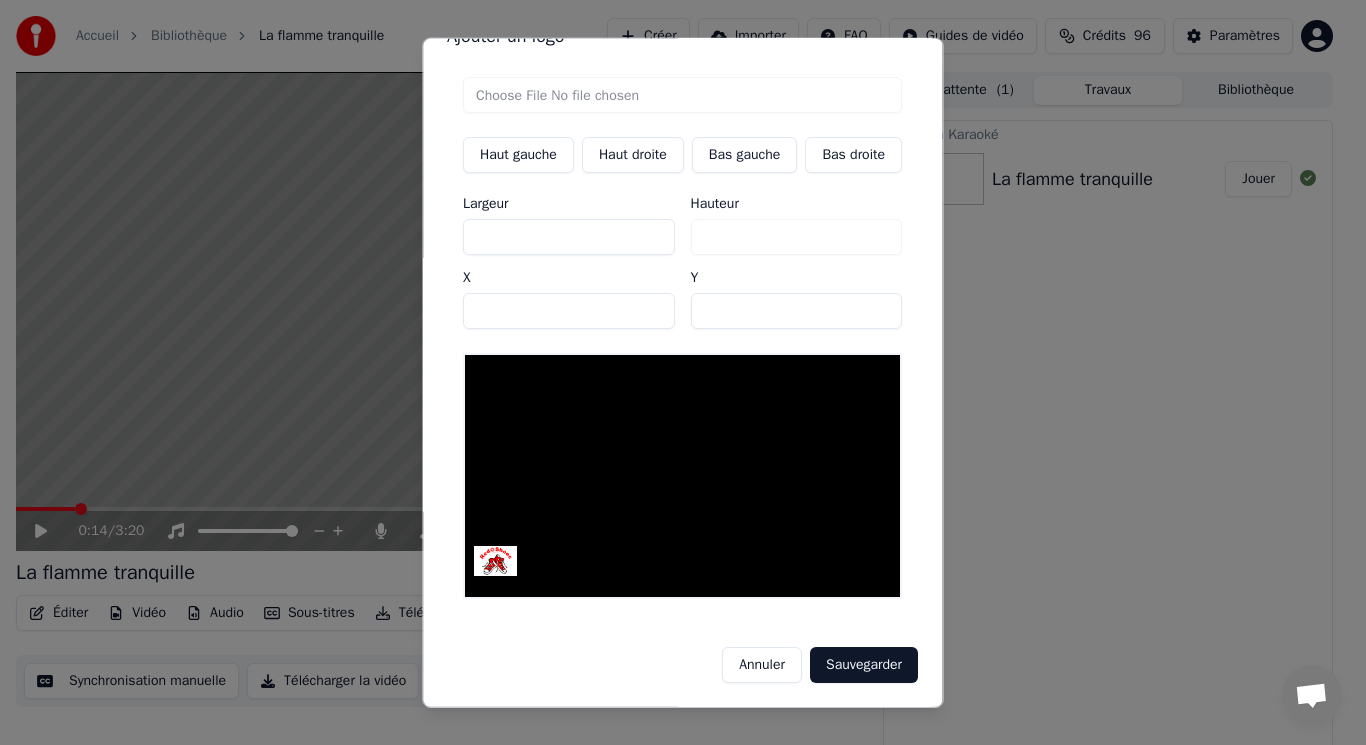 click on "Sauvegarder" at bounding box center [864, 665] 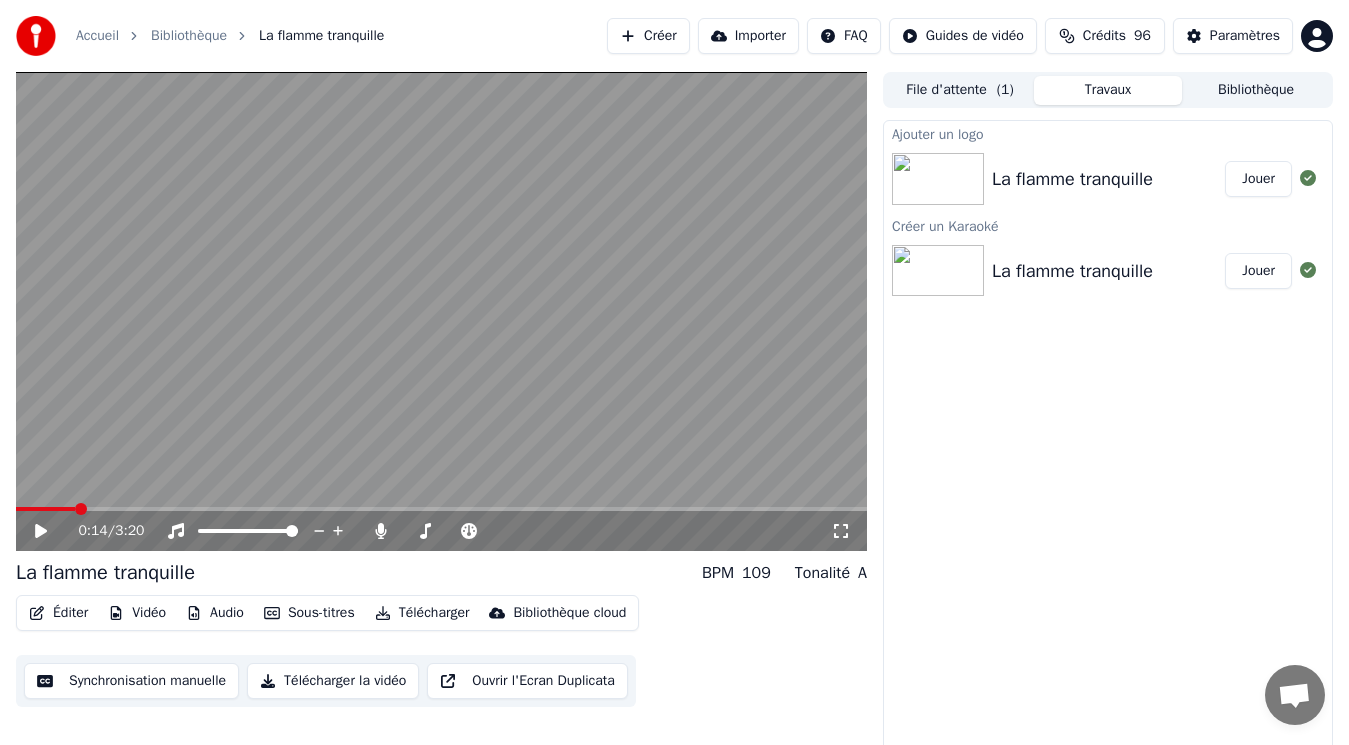 click on "Jouer" at bounding box center [1258, 179] 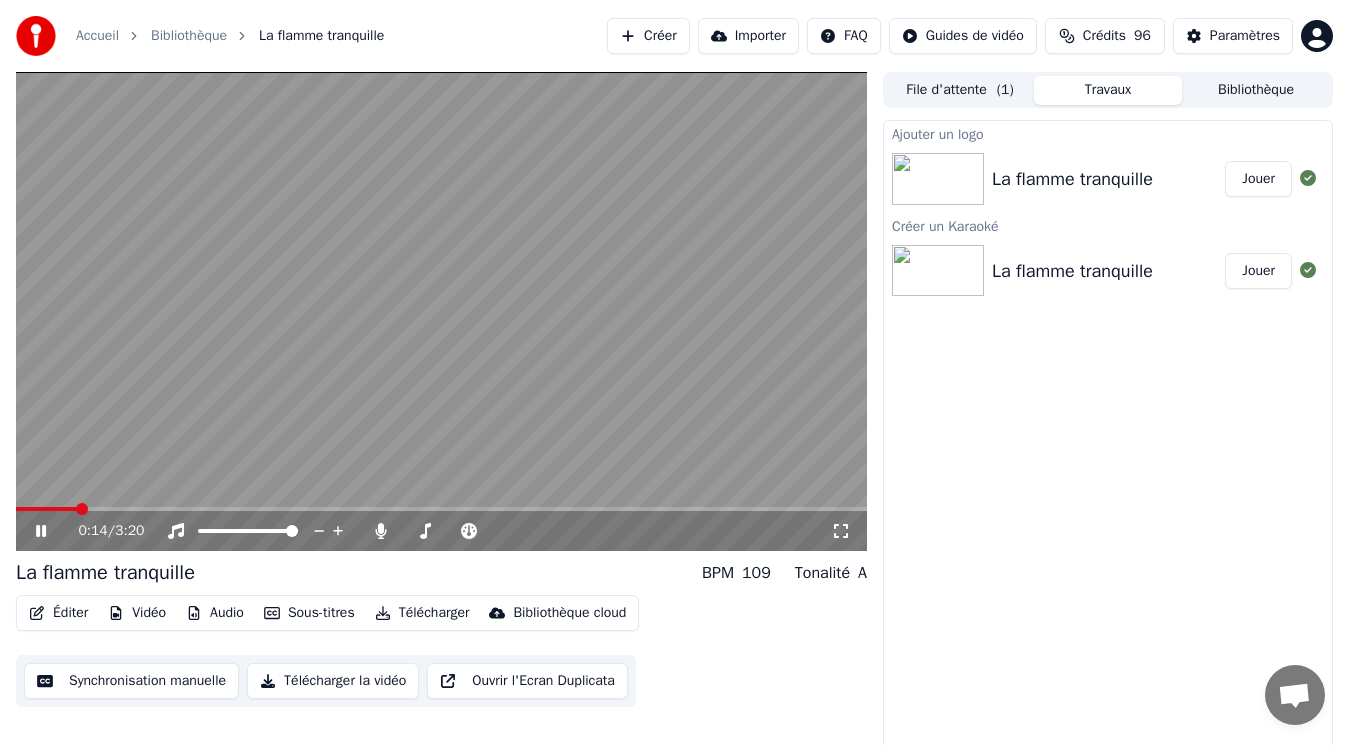 click 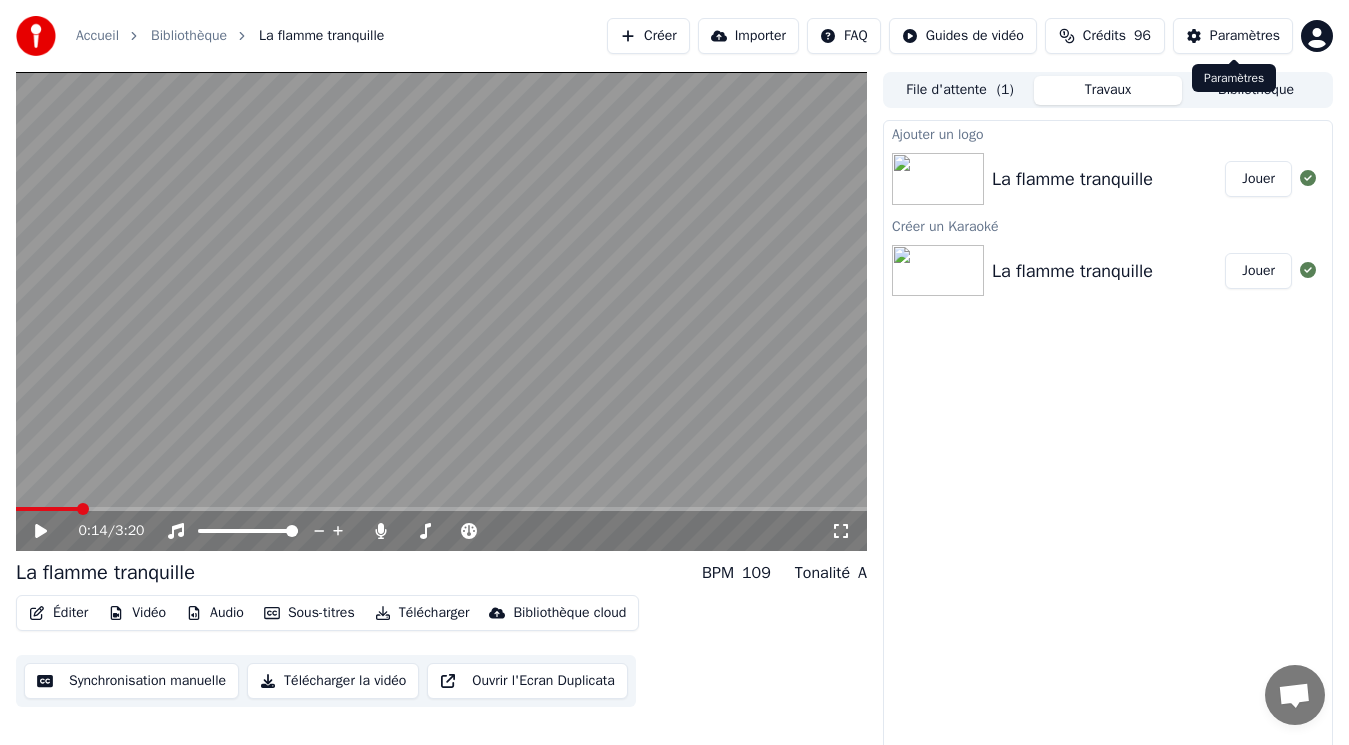 click on "Paramètres Paramètres" at bounding box center [1234, 78] 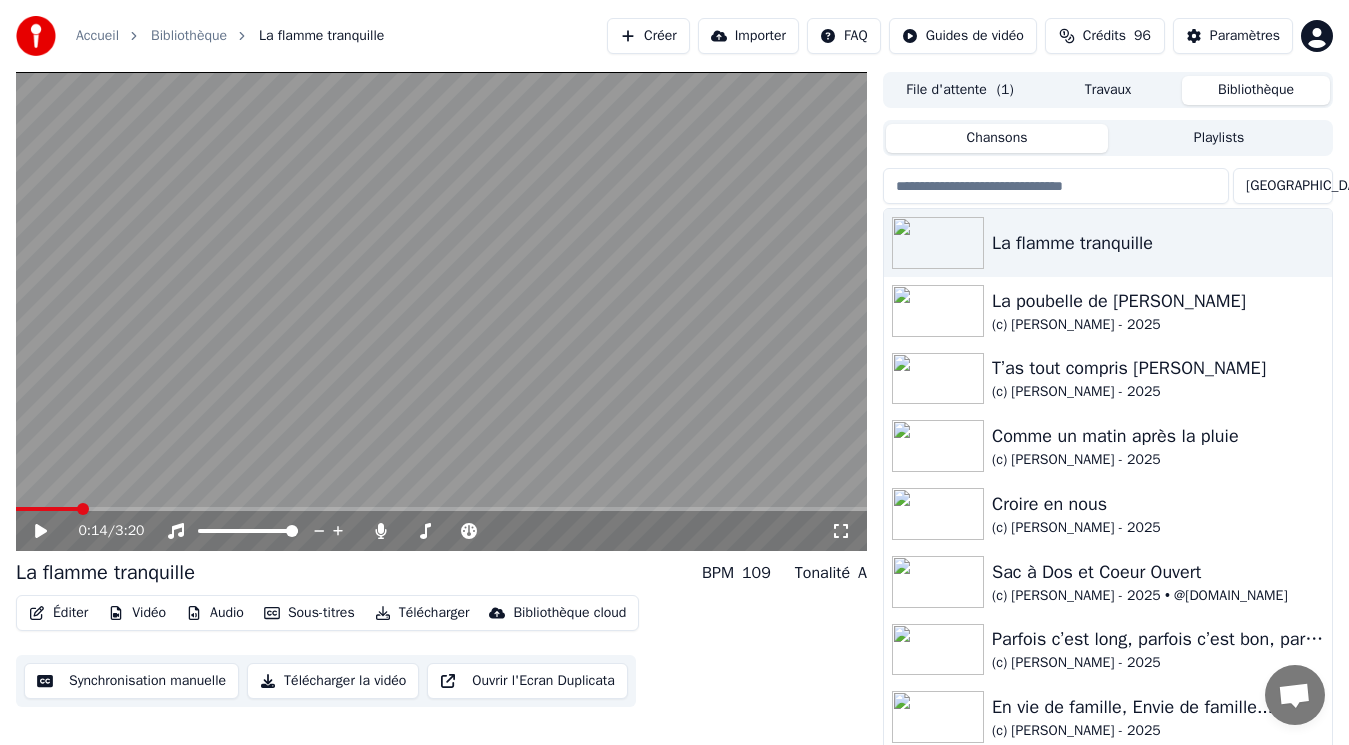 click on "Bibliothèque" at bounding box center [1256, 90] 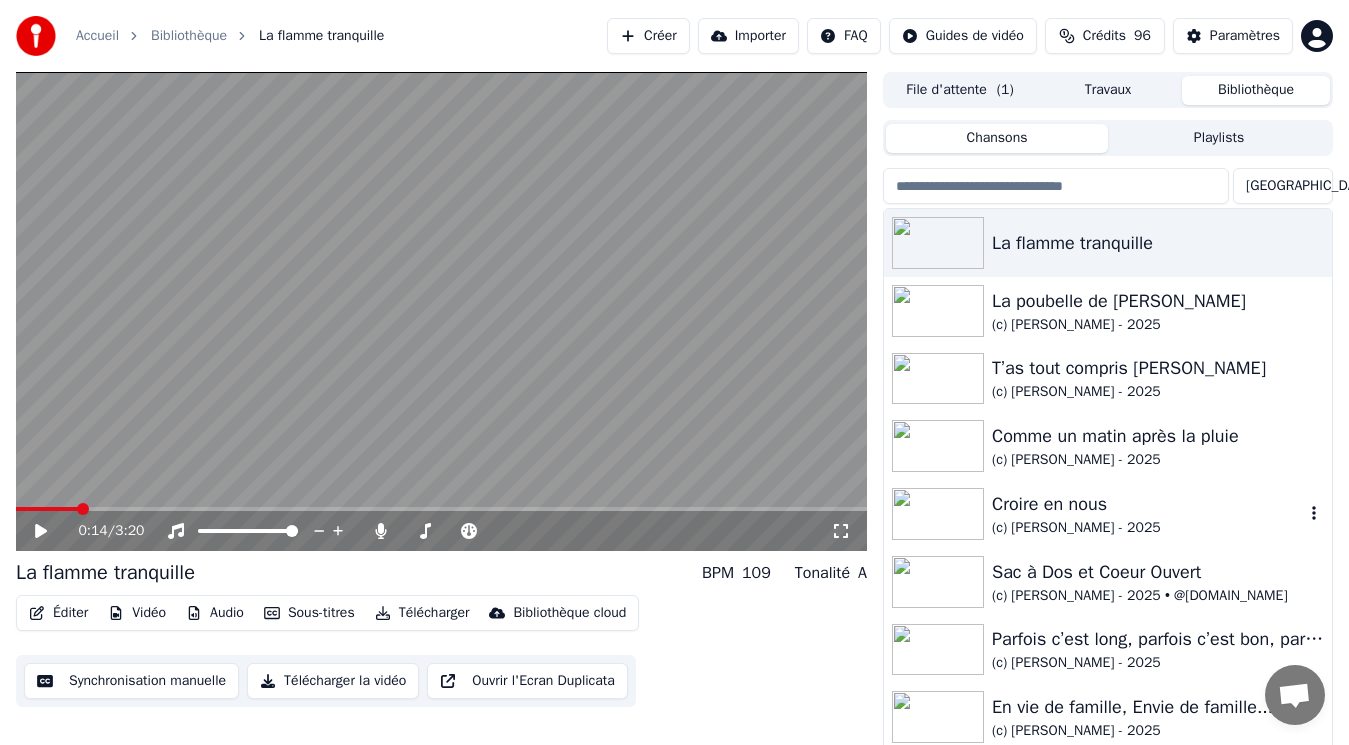 click on "Croire en nous" at bounding box center [1148, 504] 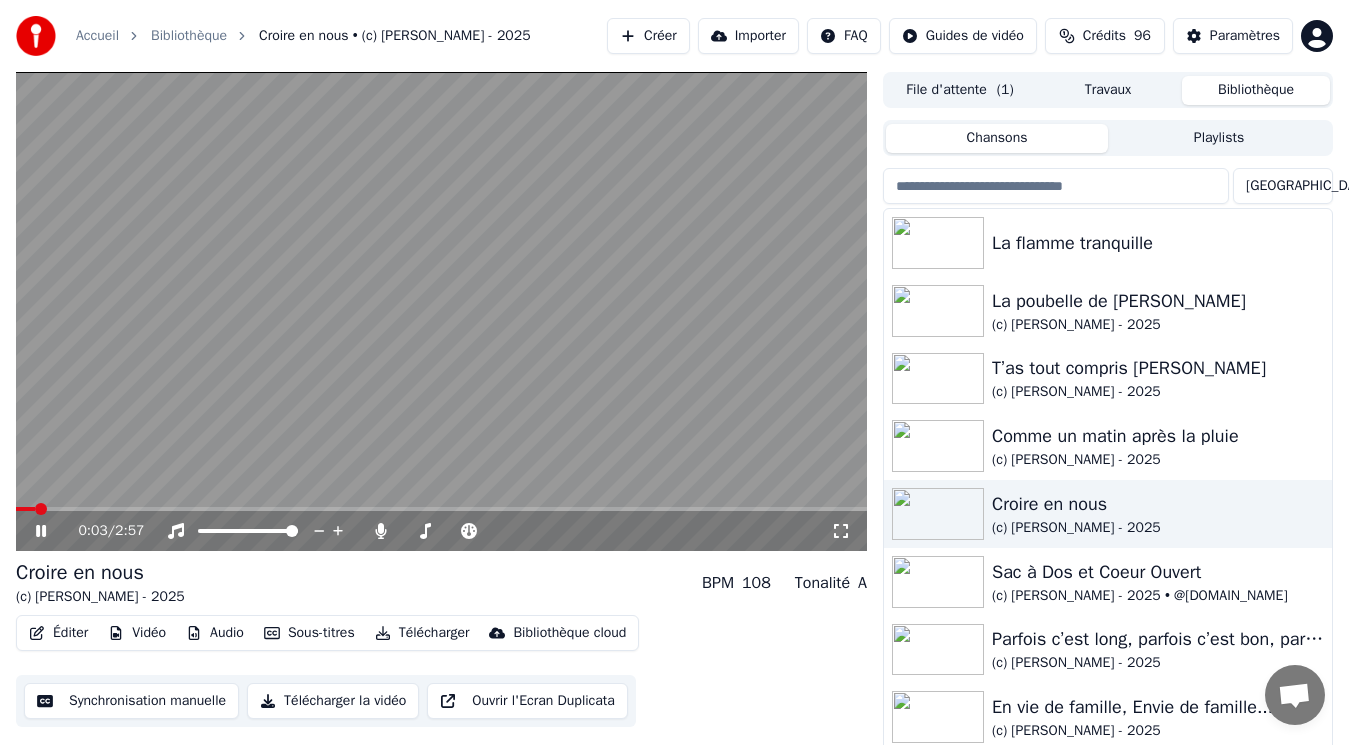 click 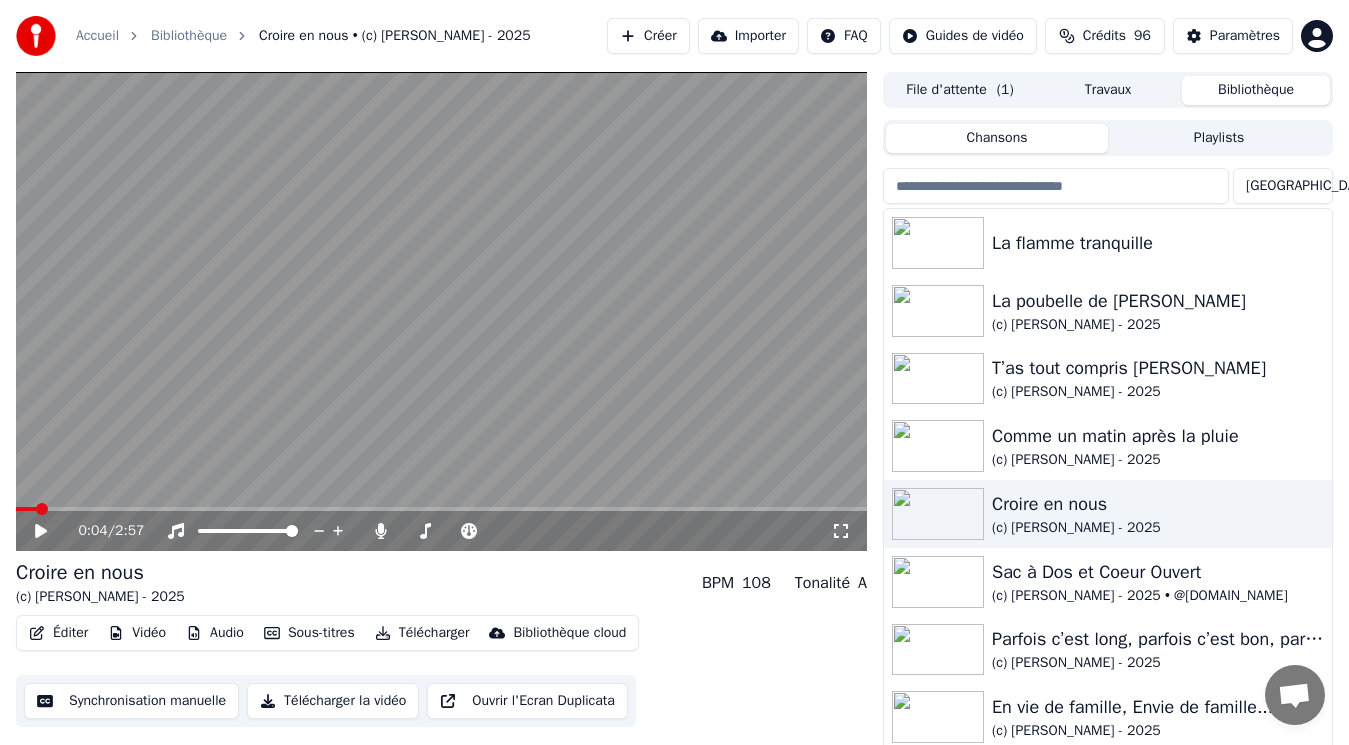 click on "Éditer" at bounding box center [58, 633] 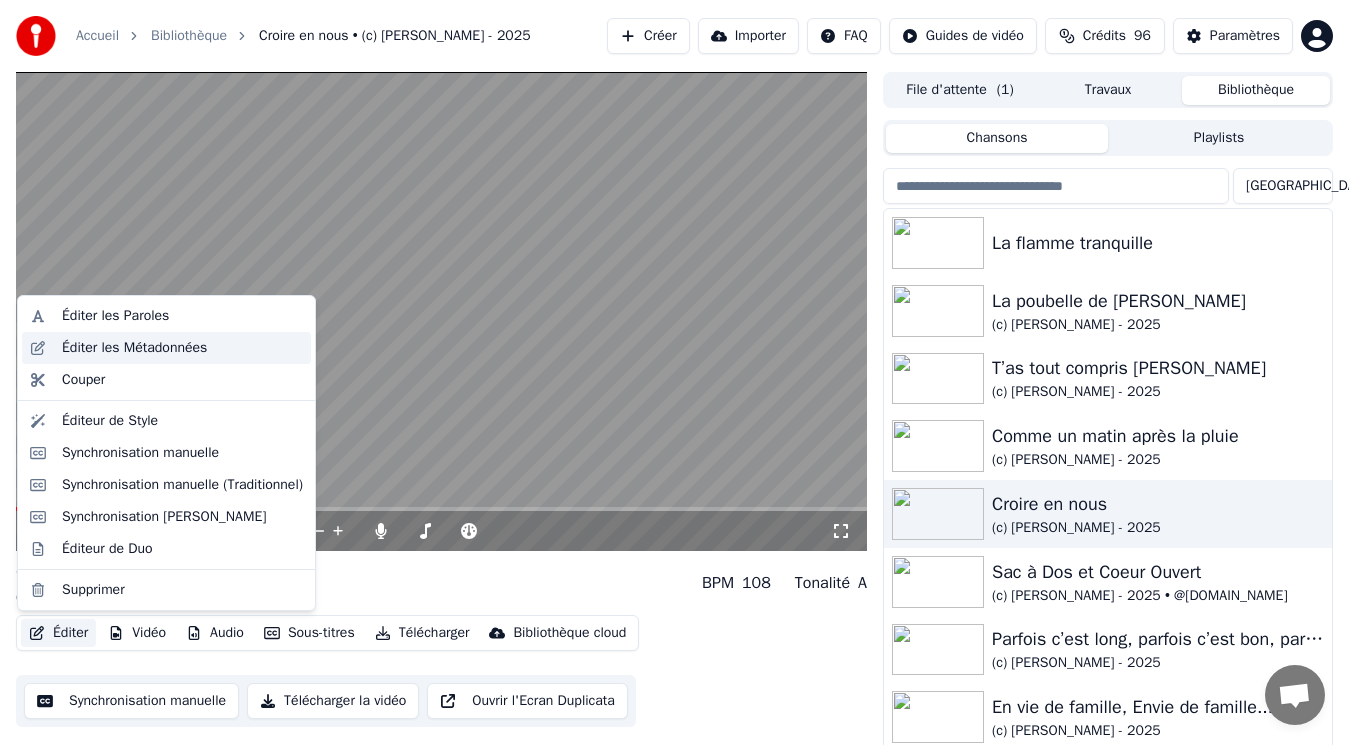 click on "Éditer les Métadonnées" at bounding box center [134, 348] 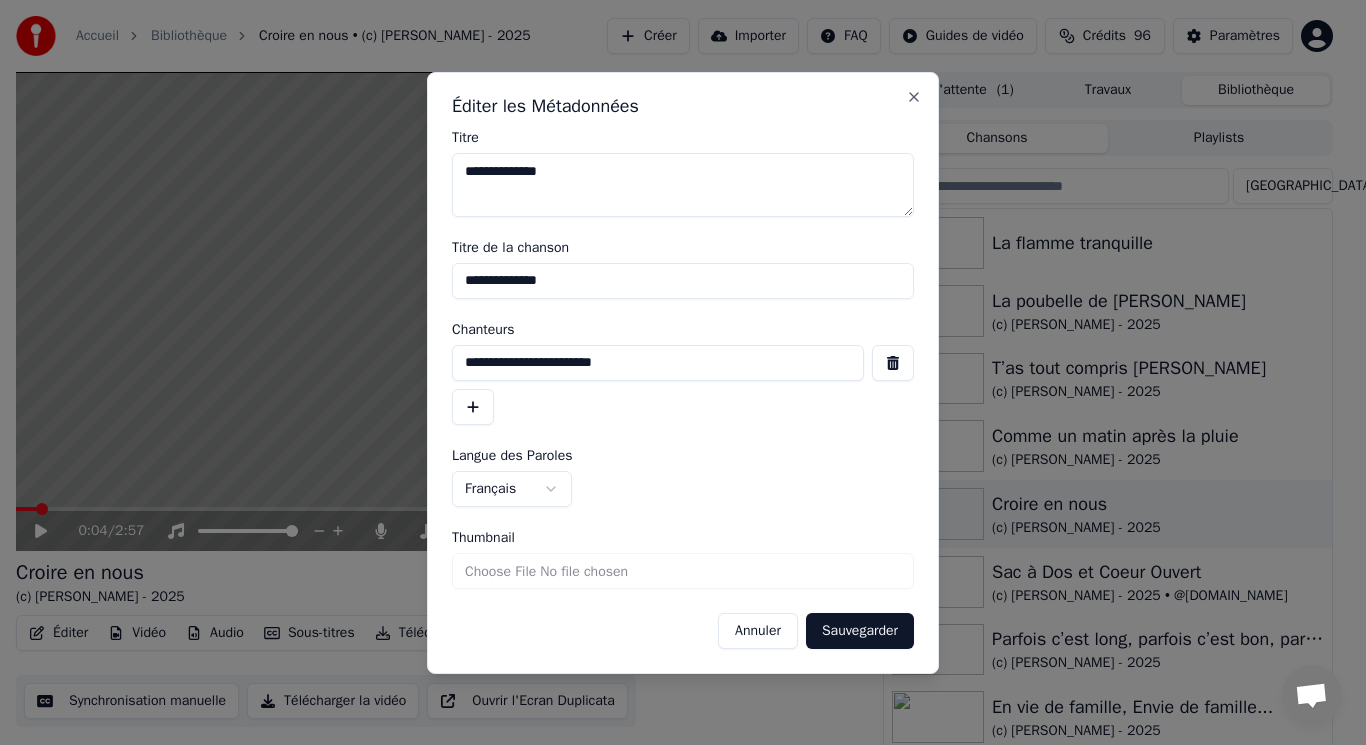 drag, startPoint x: 704, startPoint y: 365, endPoint x: 358, endPoint y: 375, distance: 346.14447 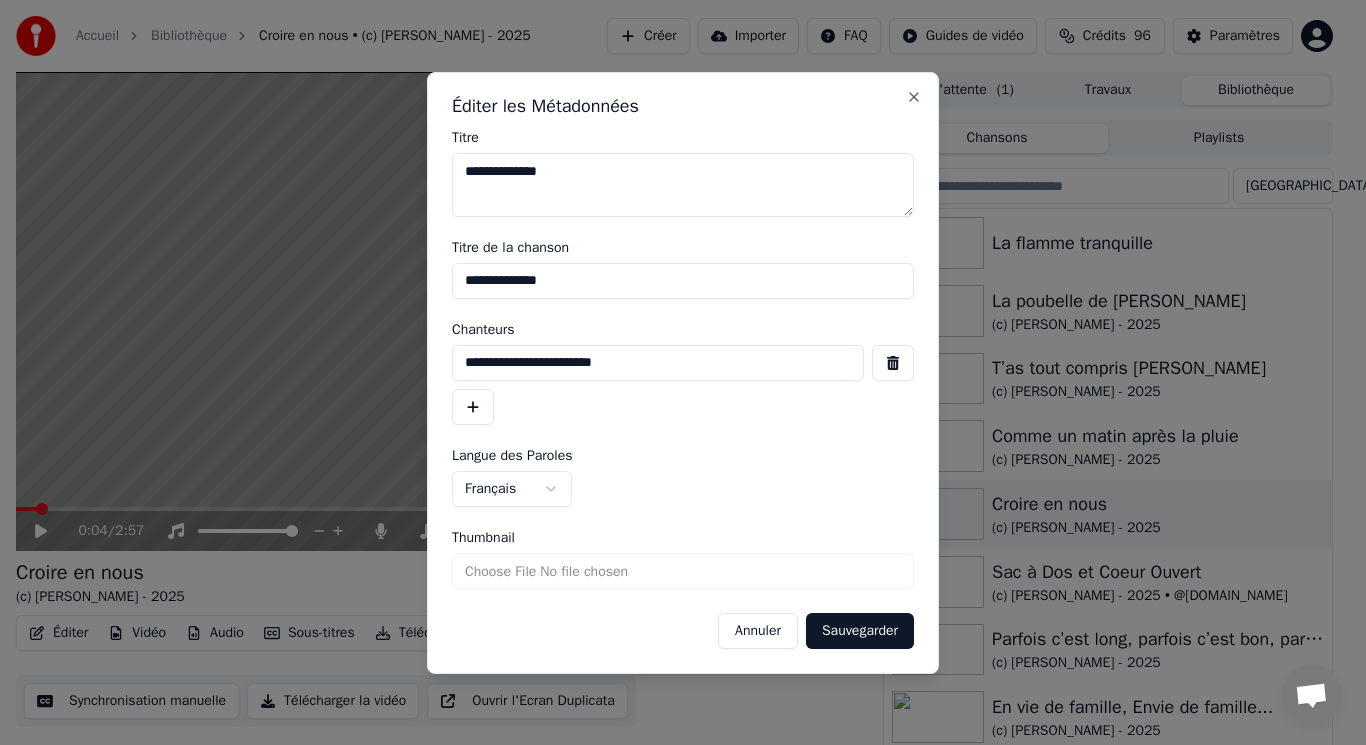 click on "Annuler" at bounding box center [758, 631] 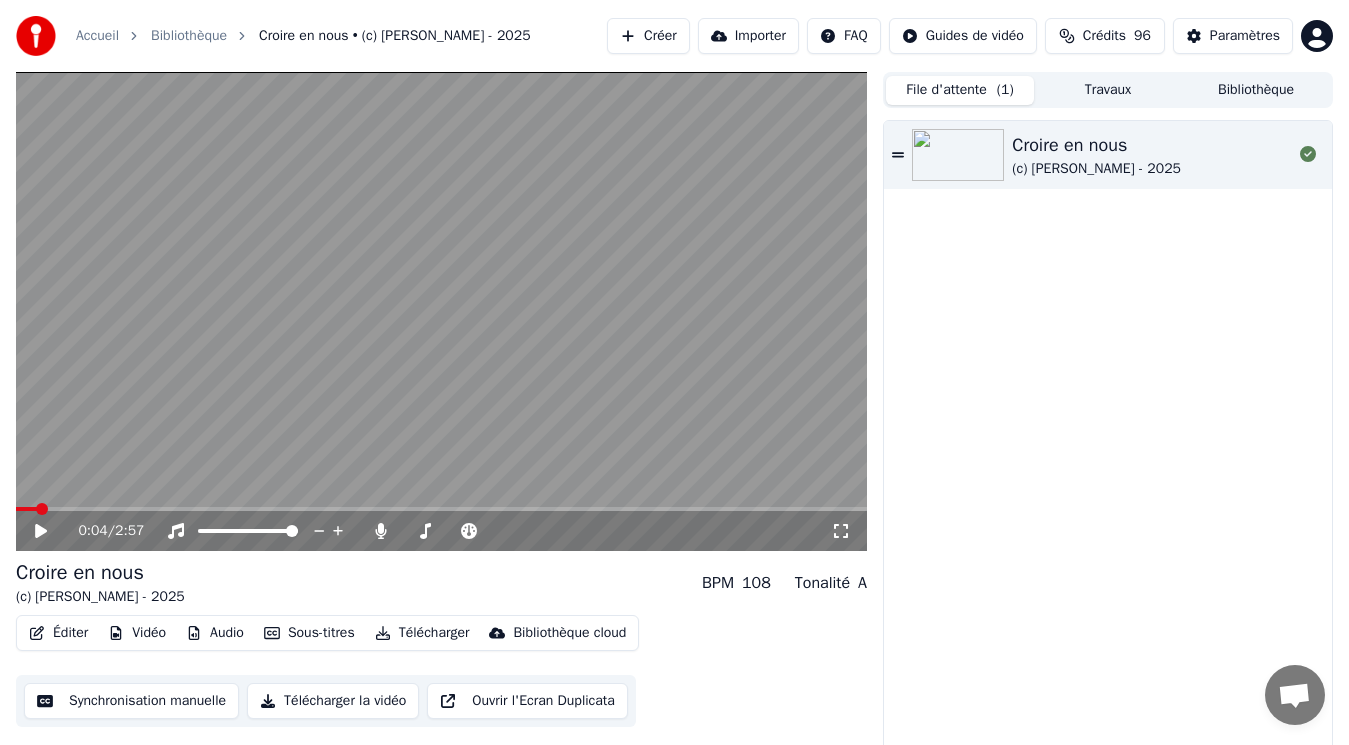 click on "( 1 )" at bounding box center [1005, 90] 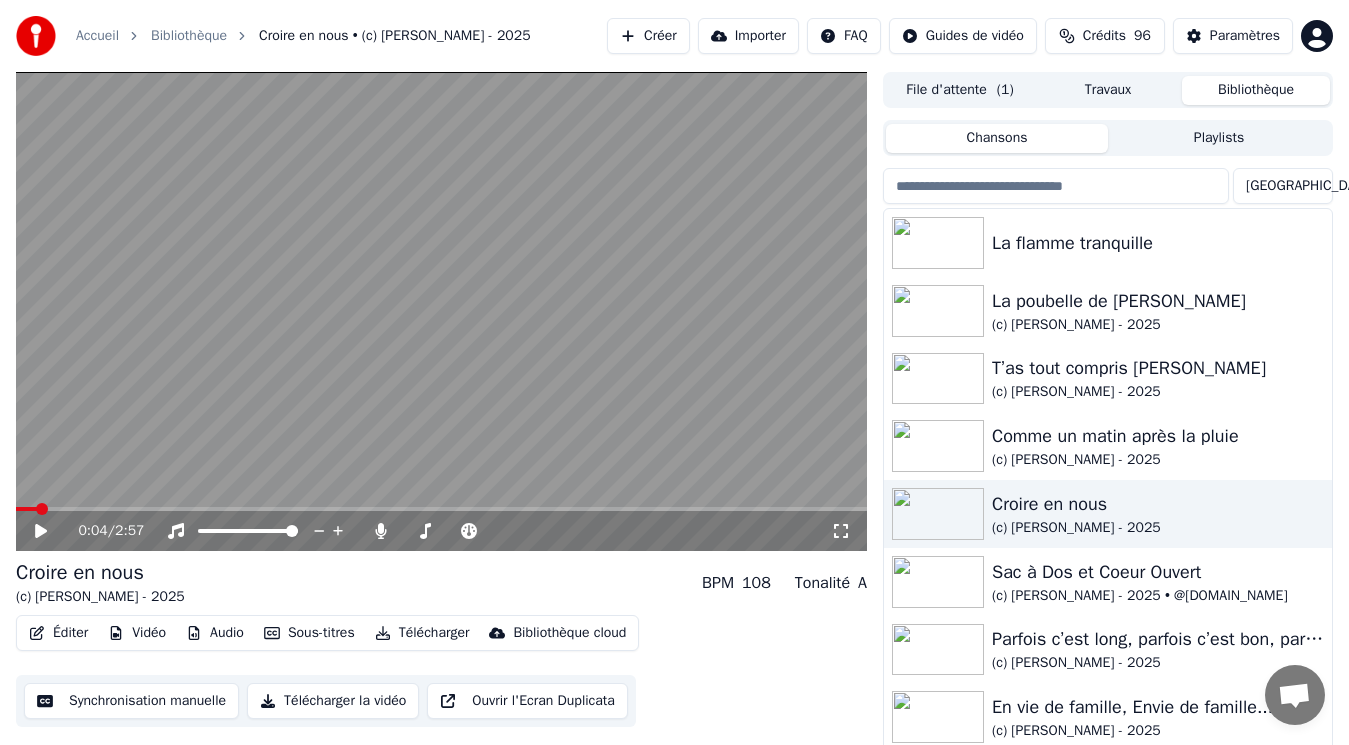 click on "Bibliothèque" at bounding box center (1256, 90) 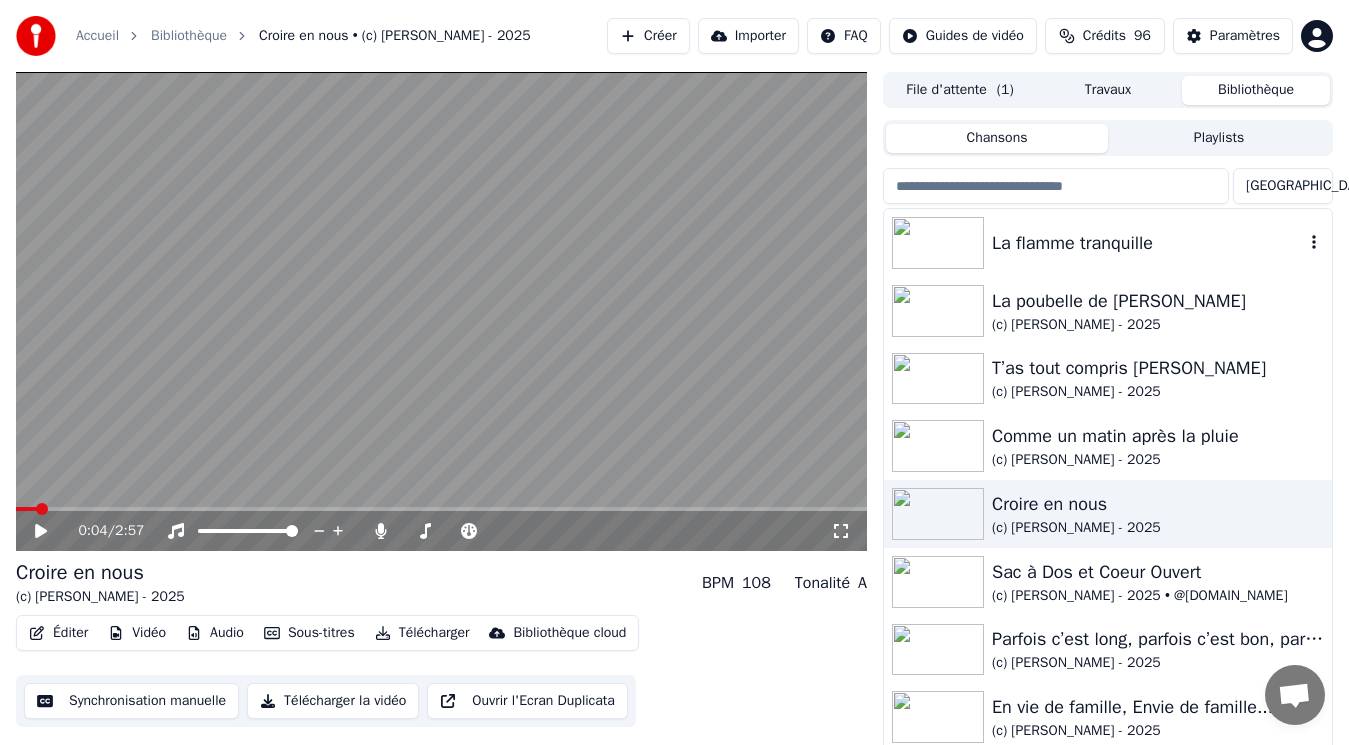 click on "La flamme tranquille" at bounding box center [1148, 243] 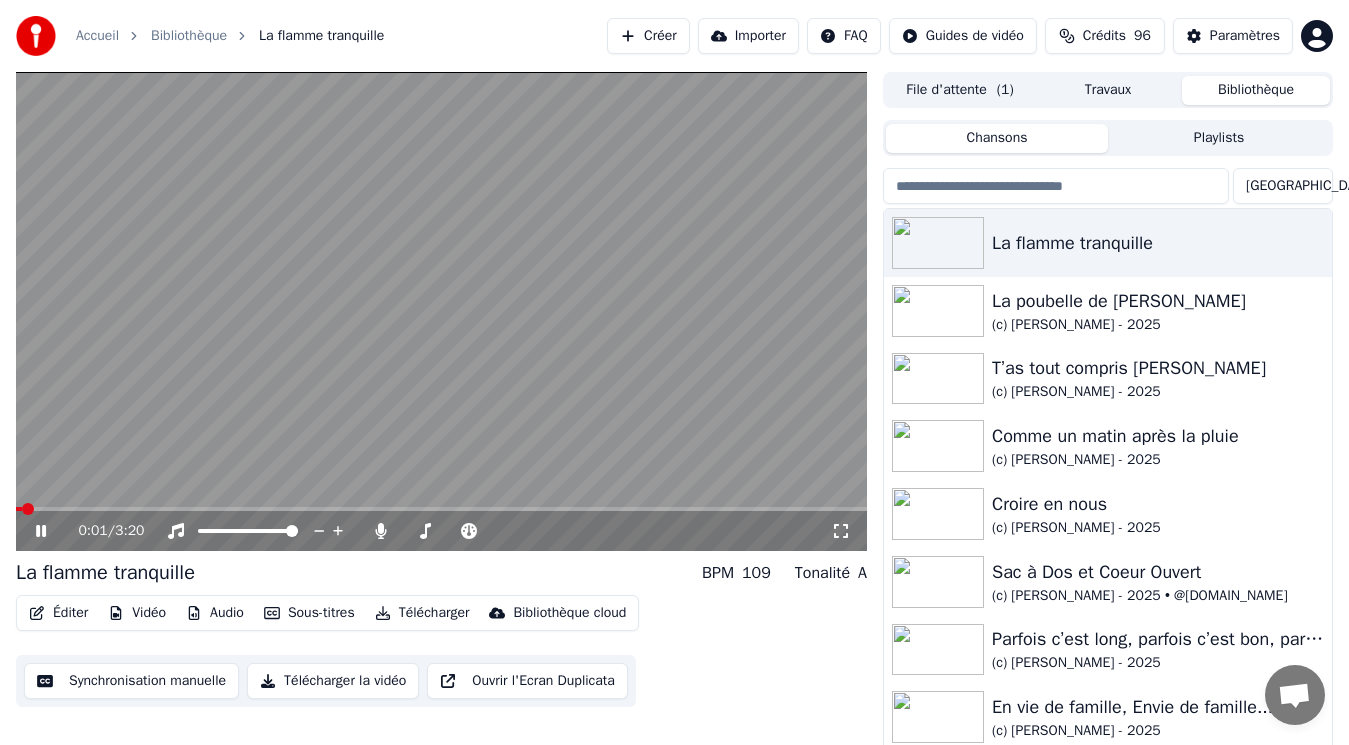 click 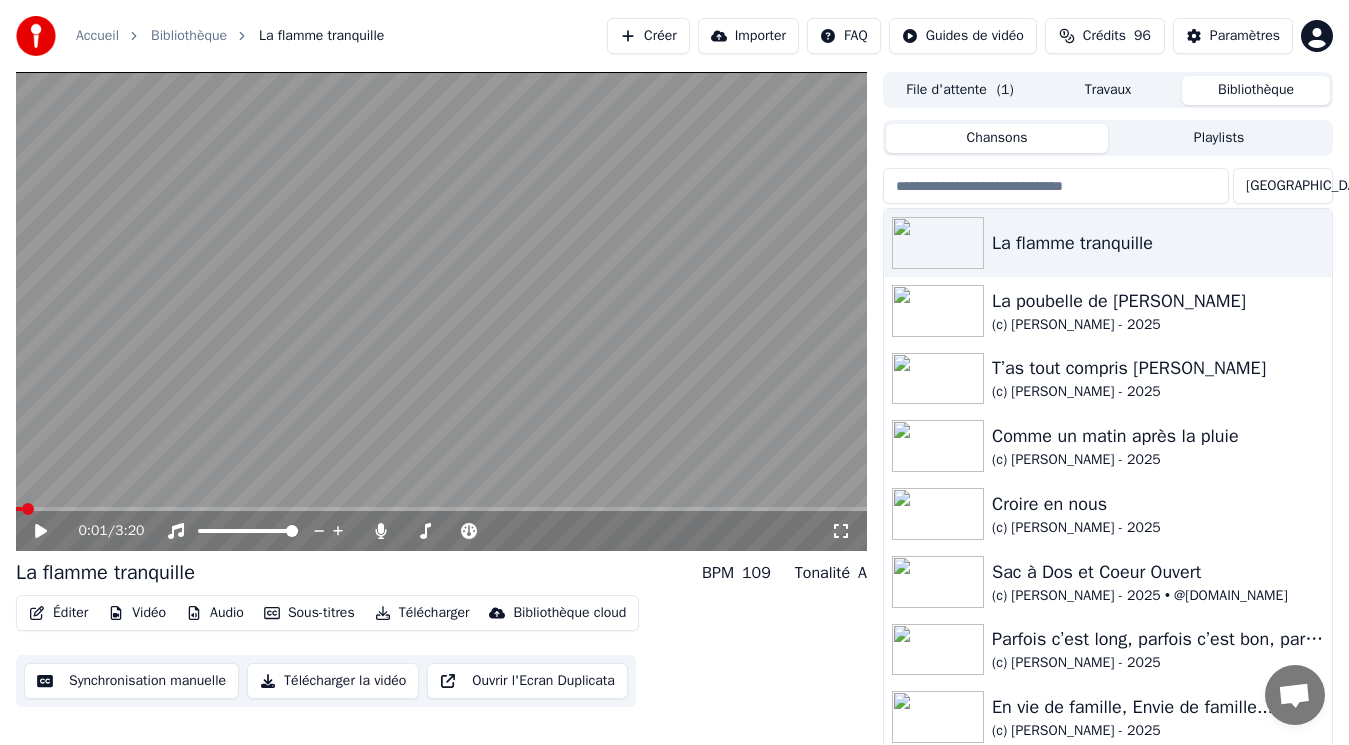 click on "Éditer" at bounding box center (58, 613) 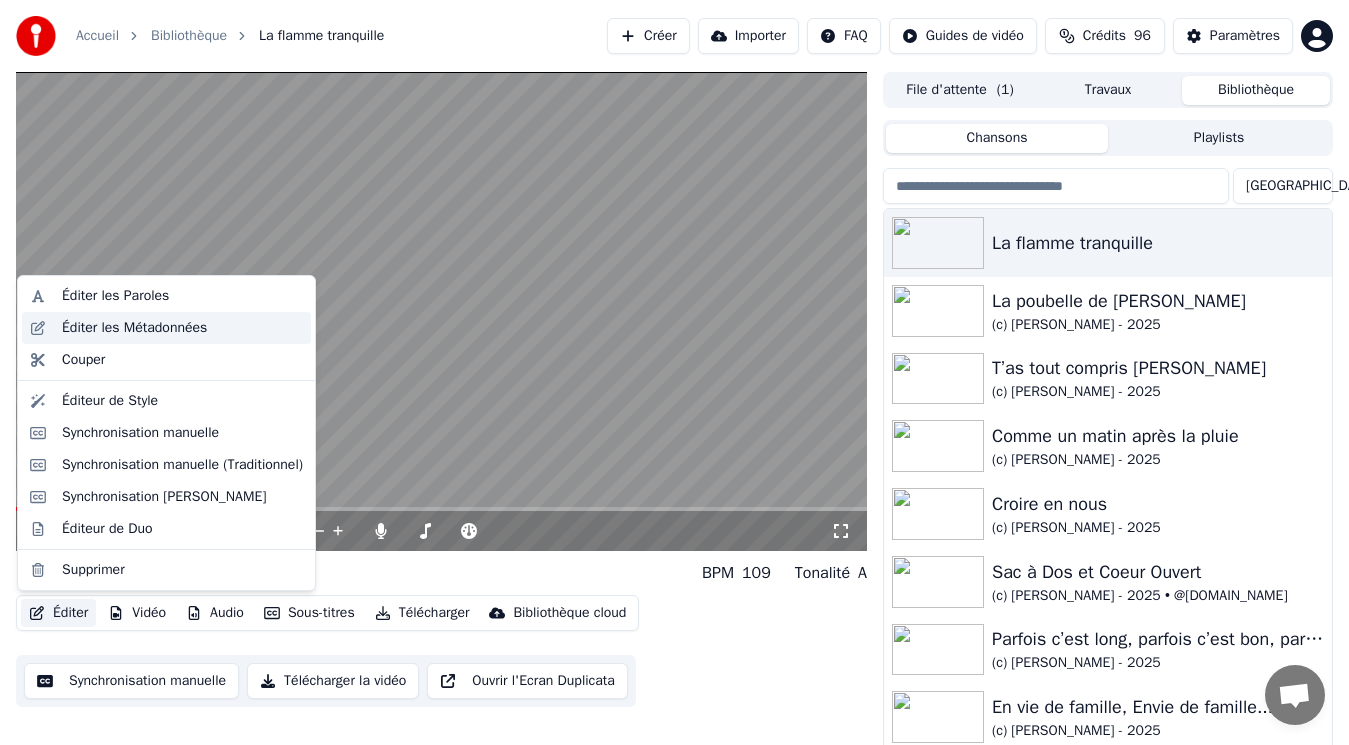 click on "Éditer les Métadonnées" at bounding box center [134, 328] 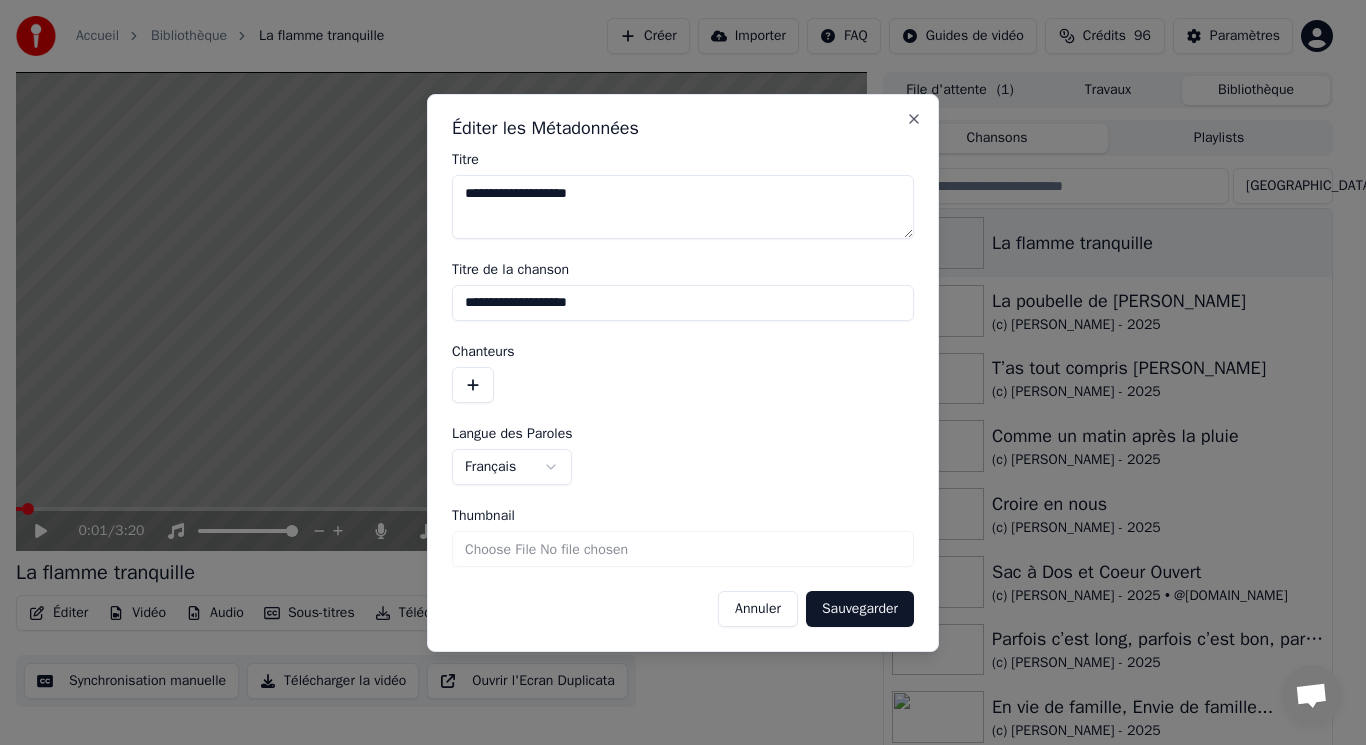 click at bounding box center [473, 385] 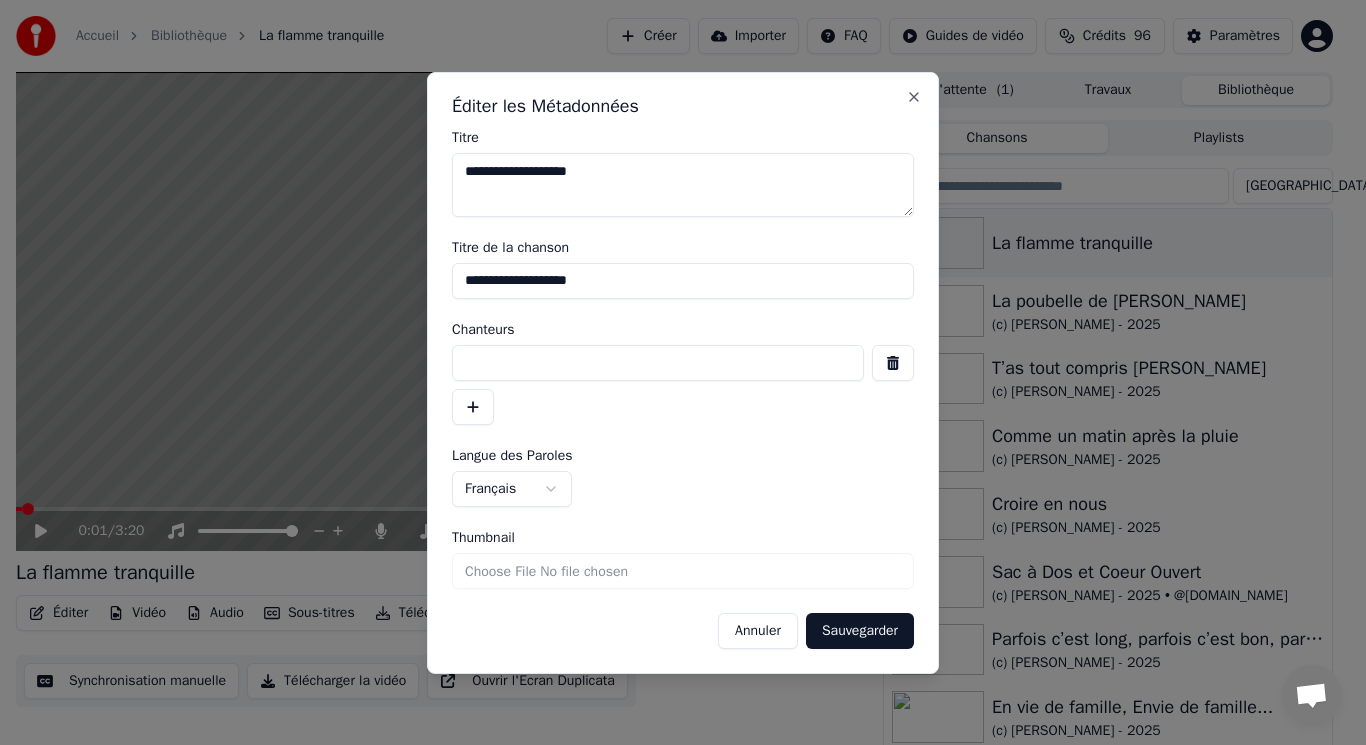 paste on "**********" 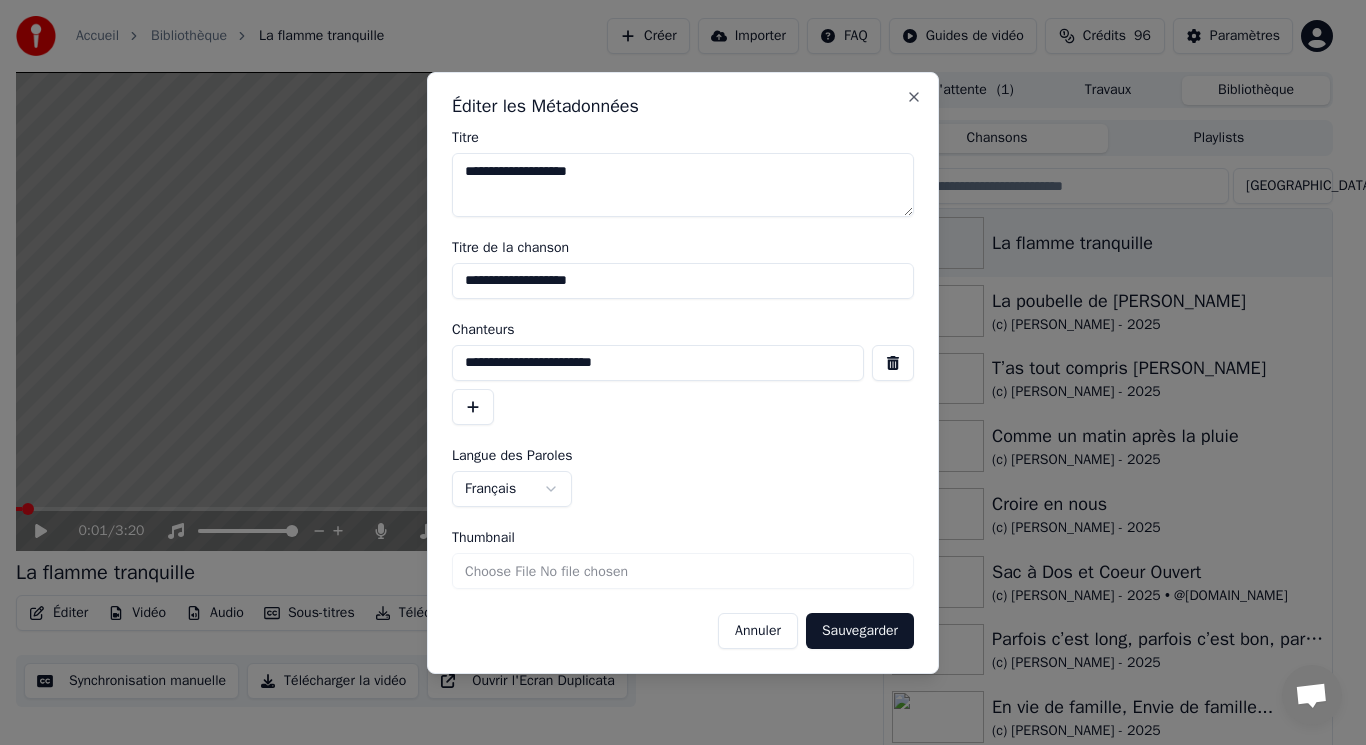 type on "**********" 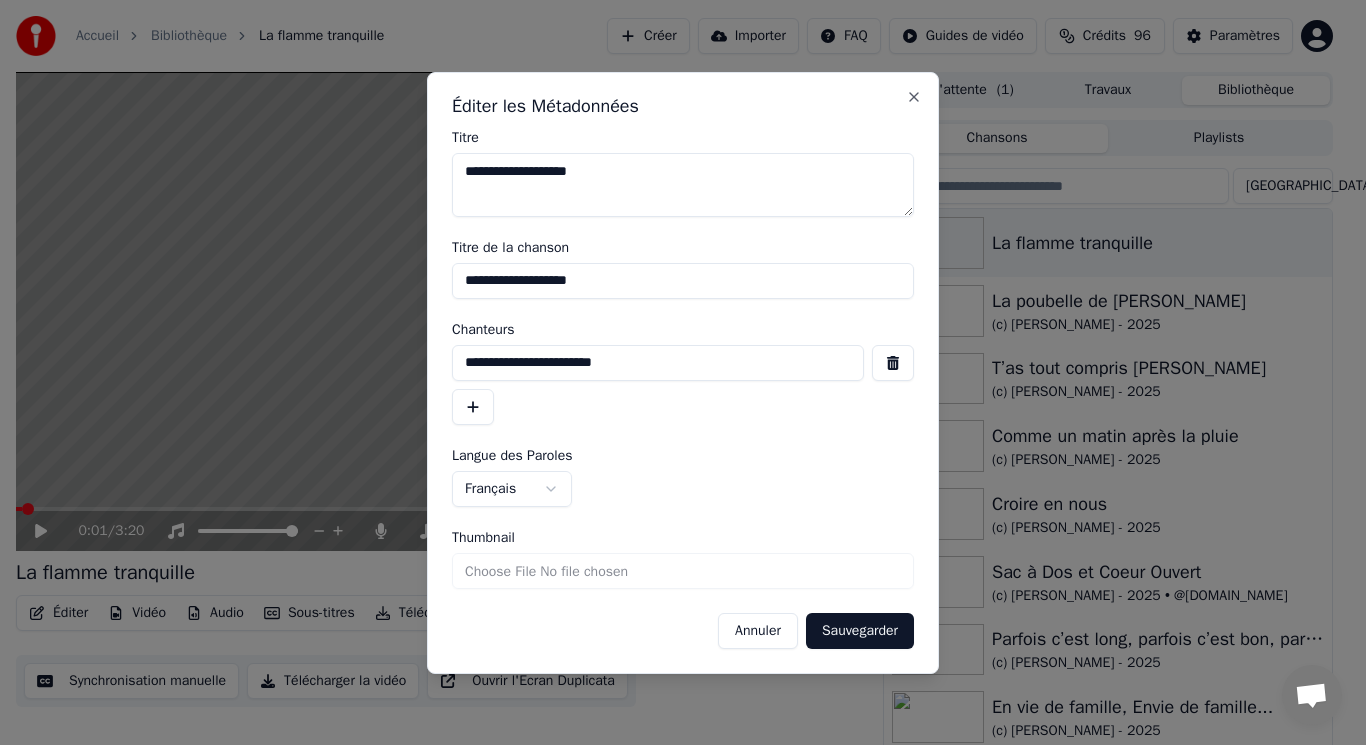 click on "Sauvegarder" at bounding box center (860, 631) 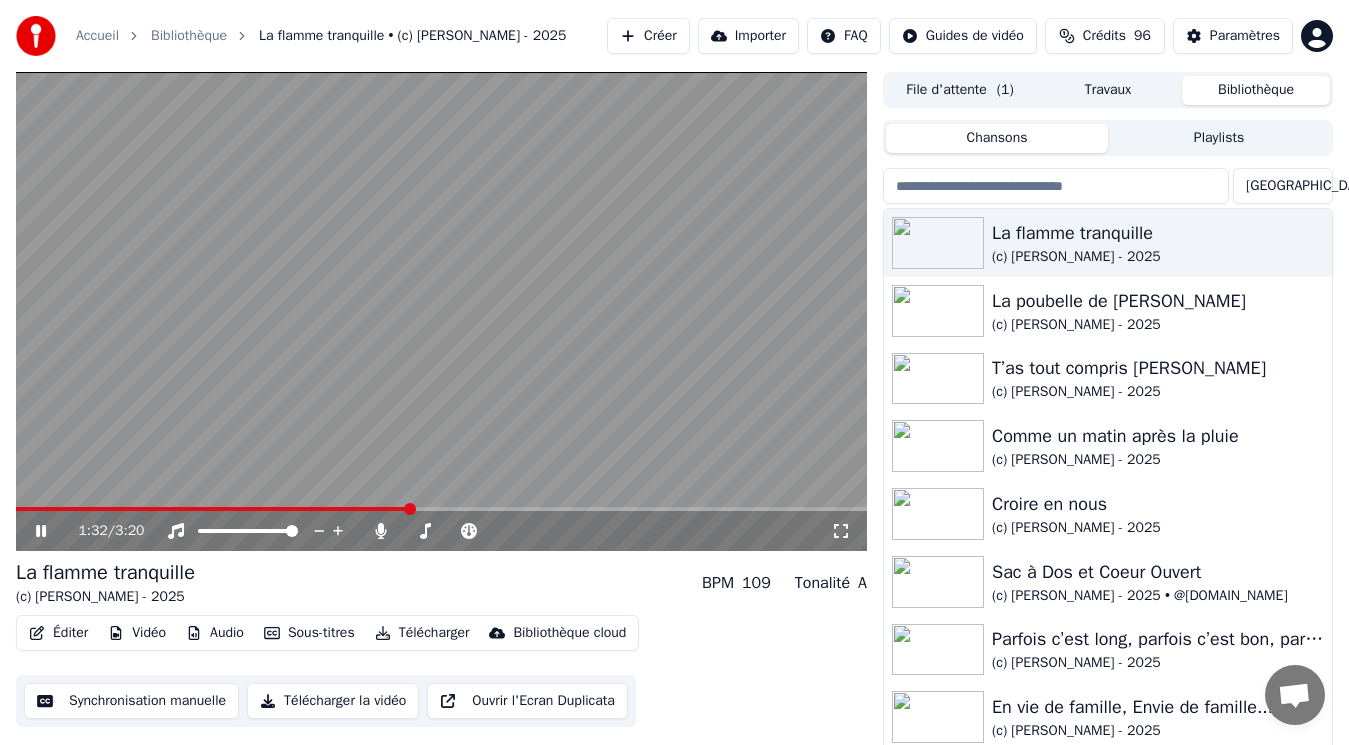 click 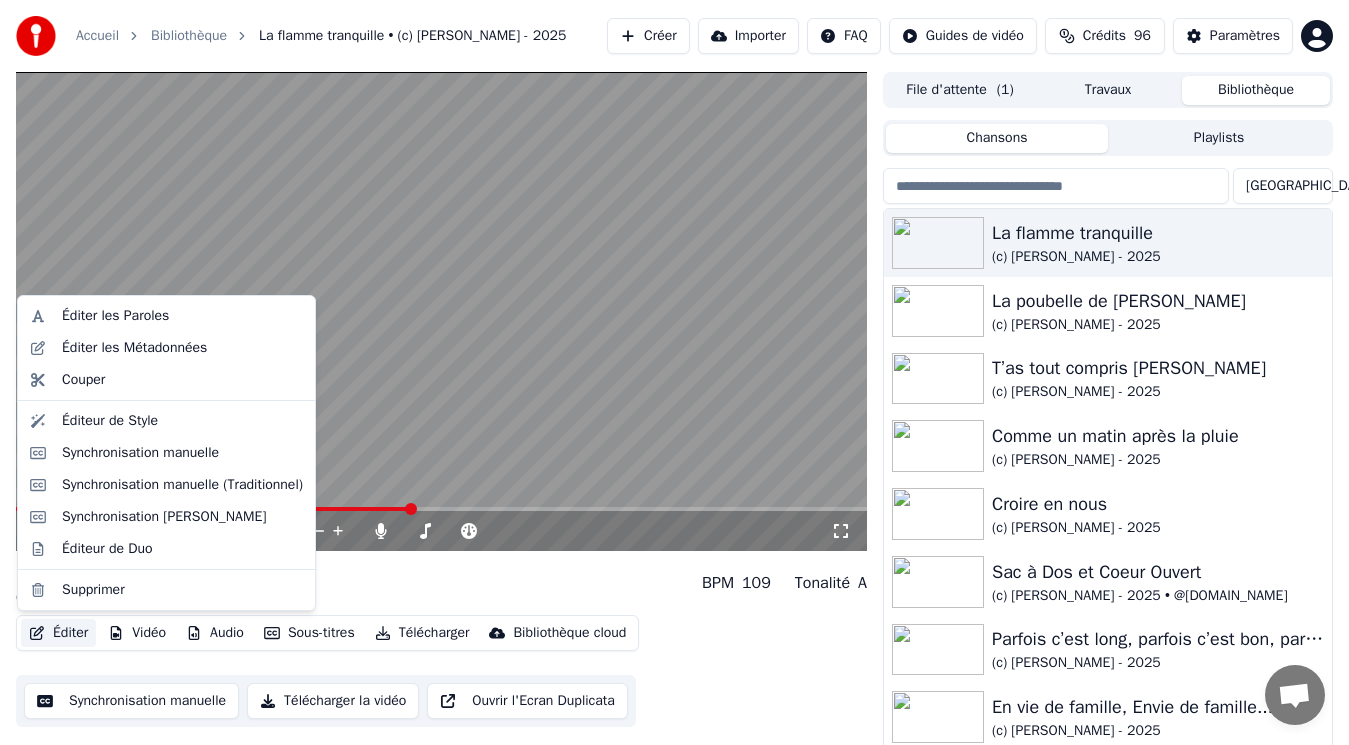 click on "Éditer" at bounding box center [58, 633] 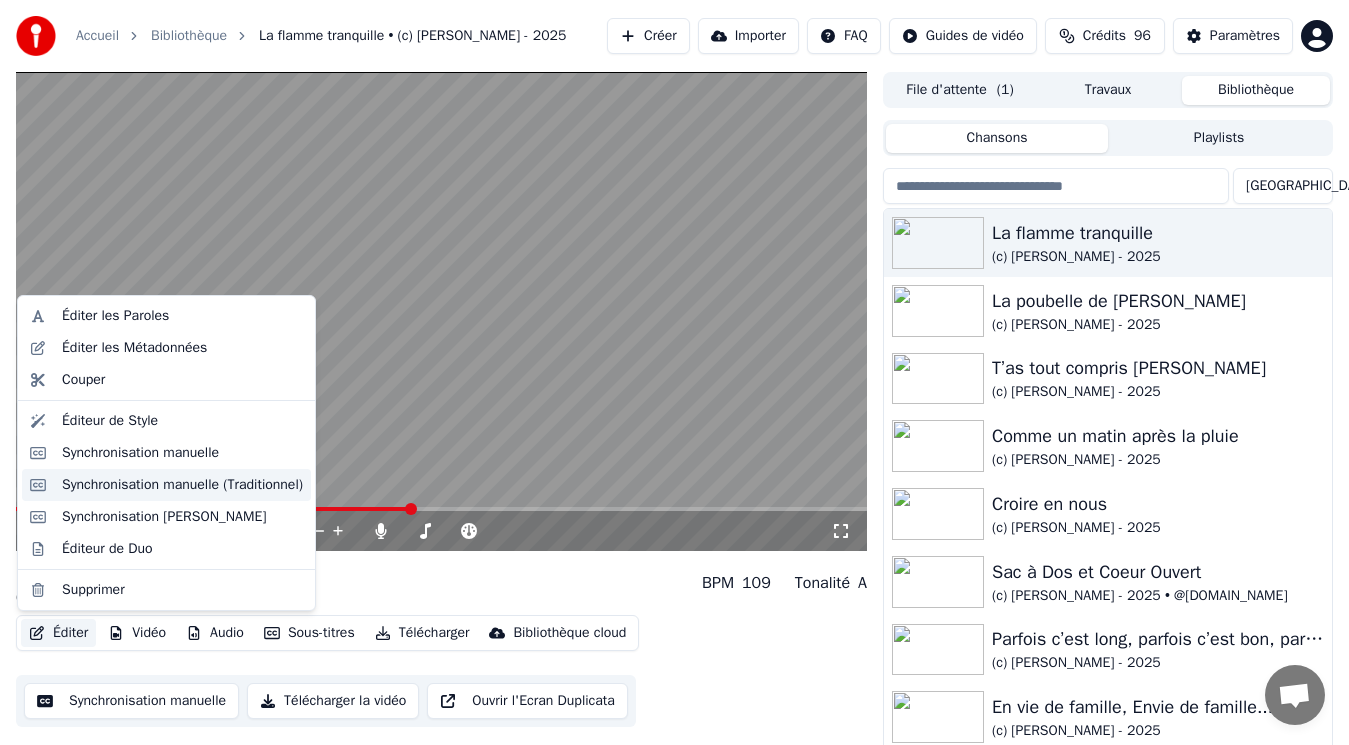 click on "Synchronisation manuelle (Traditionnel)" at bounding box center [182, 485] 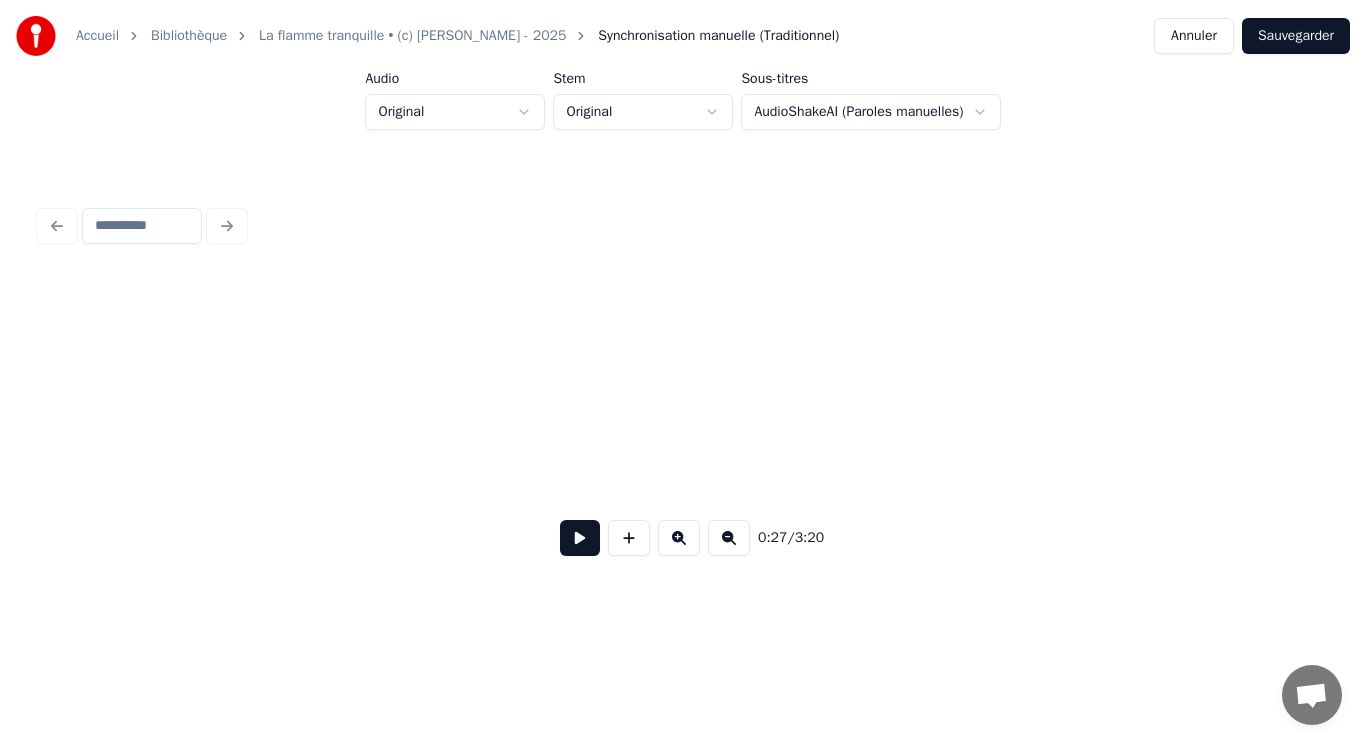 scroll, scrollTop: 0, scrollLeft: 8298, axis: horizontal 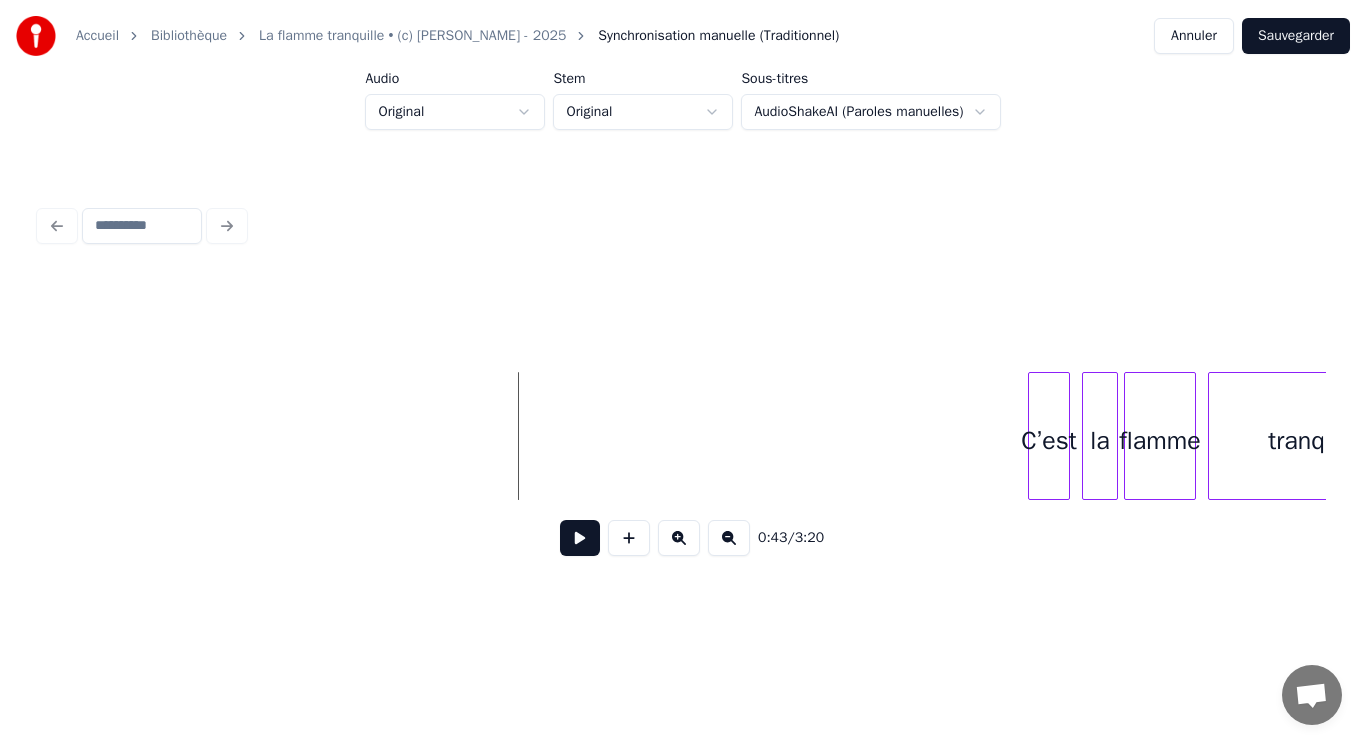 click at bounding box center (580, 538) 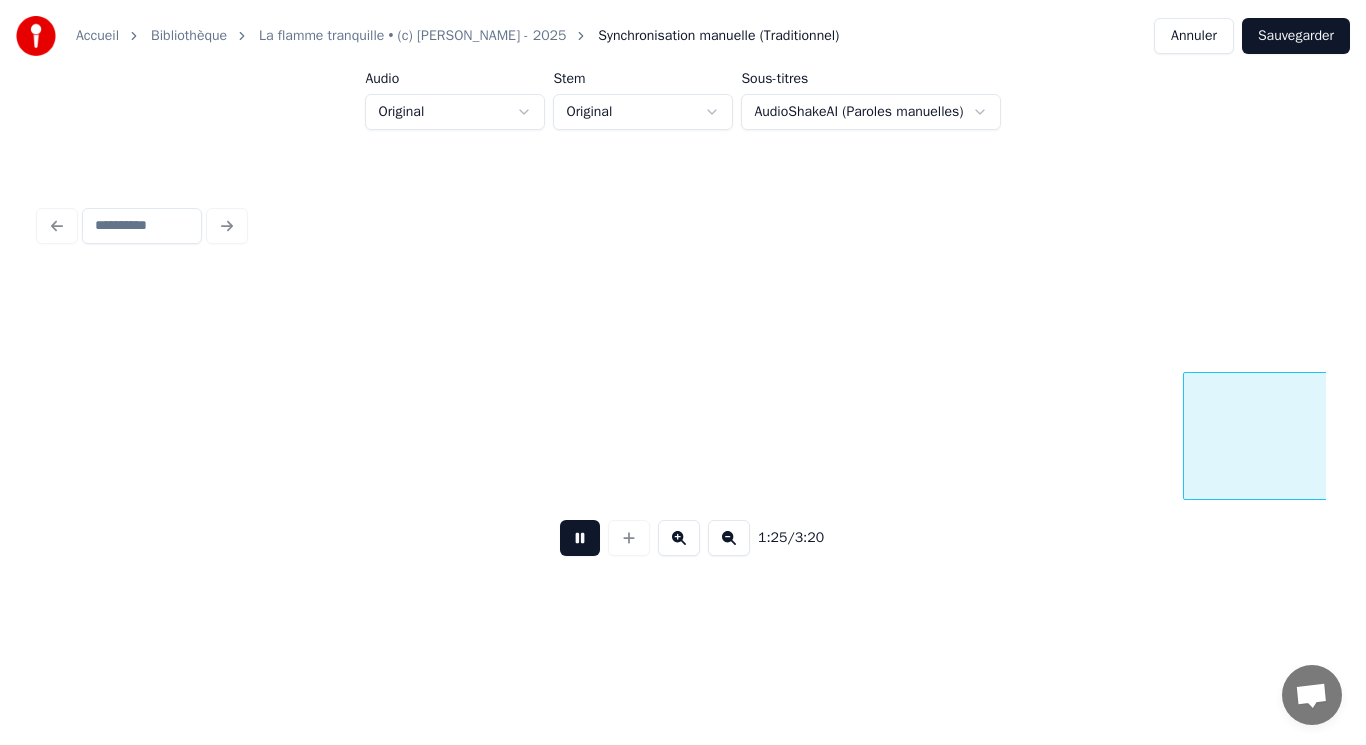 scroll, scrollTop: 0, scrollLeft: 25501, axis: horizontal 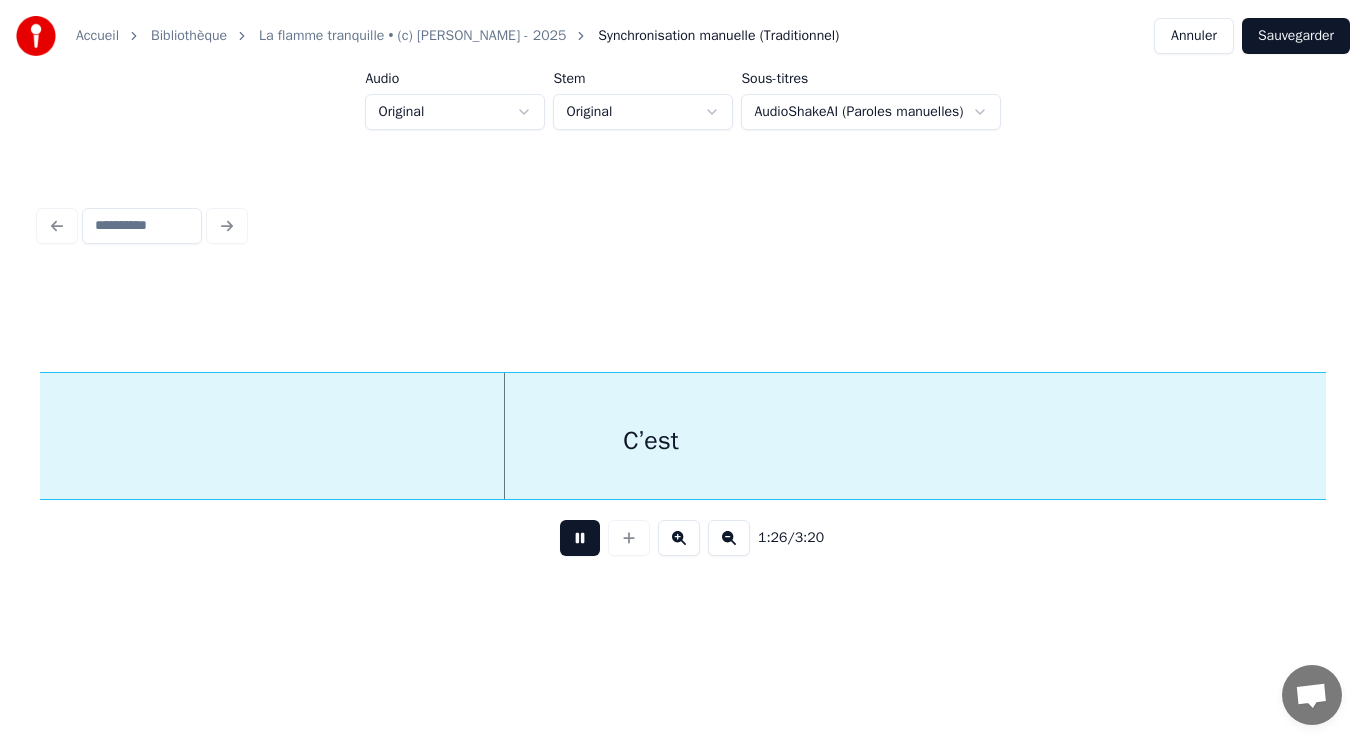 click at bounding box center (580, 538) 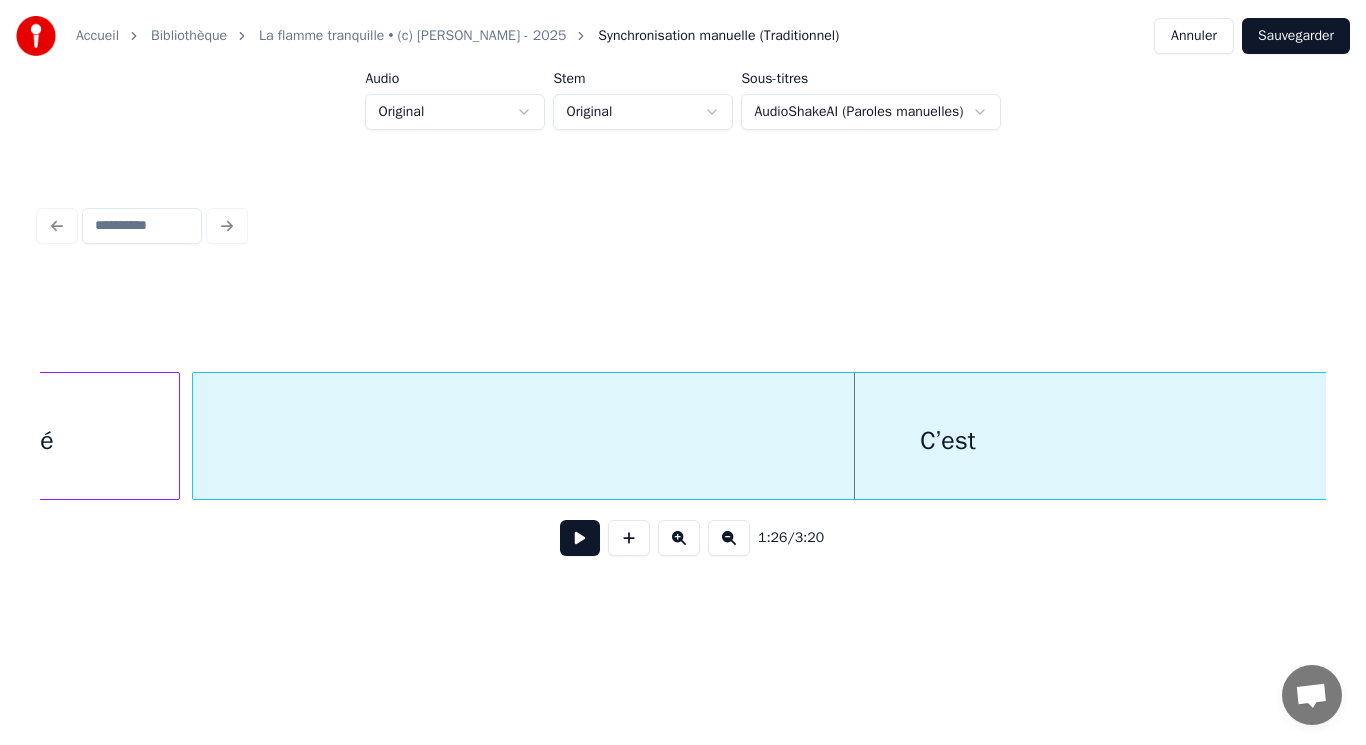 scroll, scrollTop: 0, scrollLeft: 24868, axis: horizontal 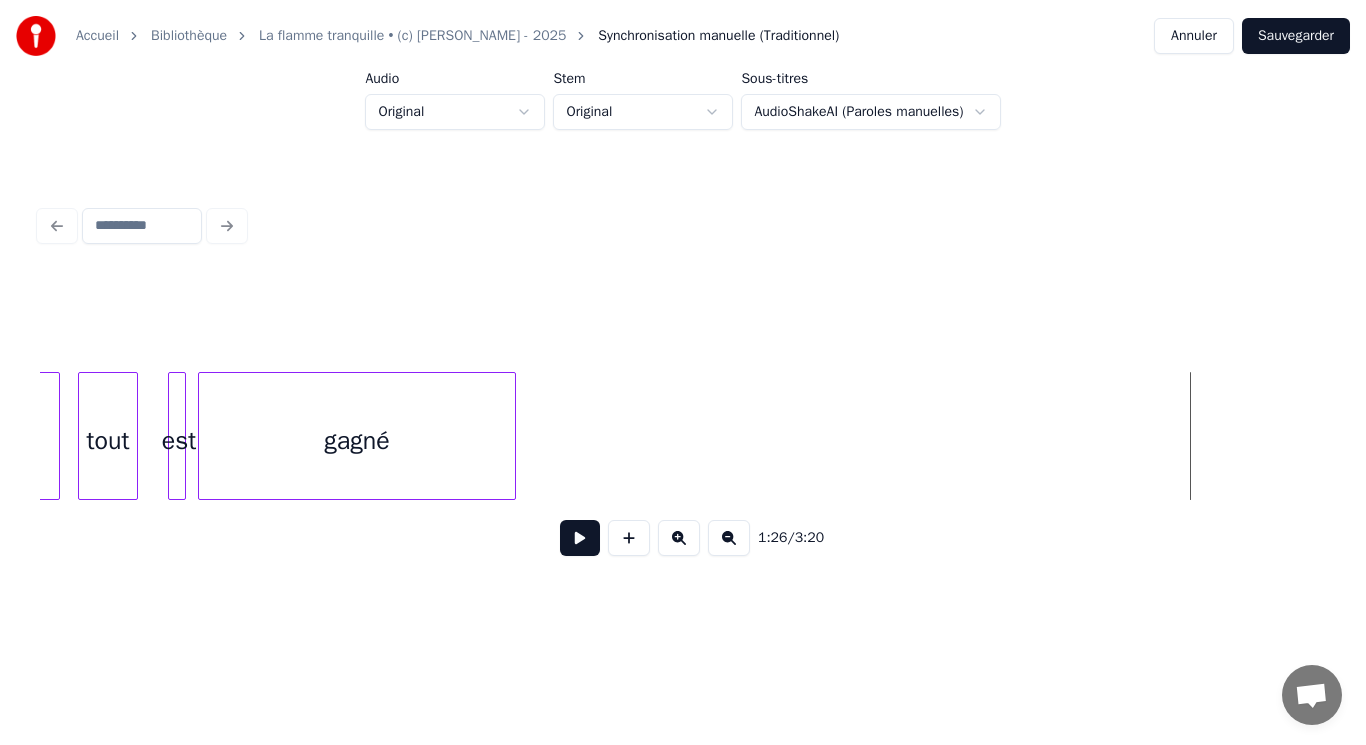 click on "Accueil Bibliothèque La flamme tranquille • (c) [PERSON_NAME] - 2025 Synchronisation manuelle (Traditionnel) Annuler Sauvegarder Audio Original Stem Original Sous-titres AudioShakeAI (Paroles manuelles) 1:26  /  3:20" at bounding box center (683, 304) 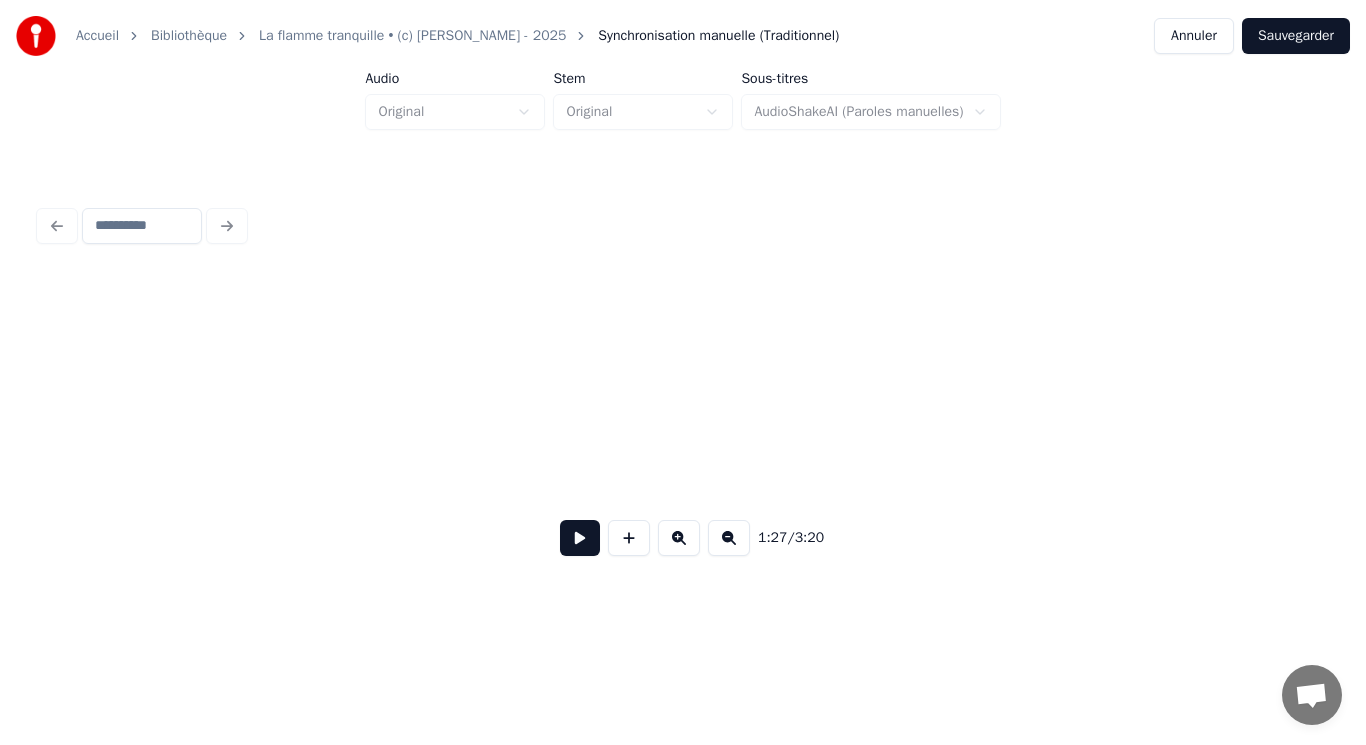 scroll, scrollTop: 0, scrollLeft: 26188, axis: horizontal 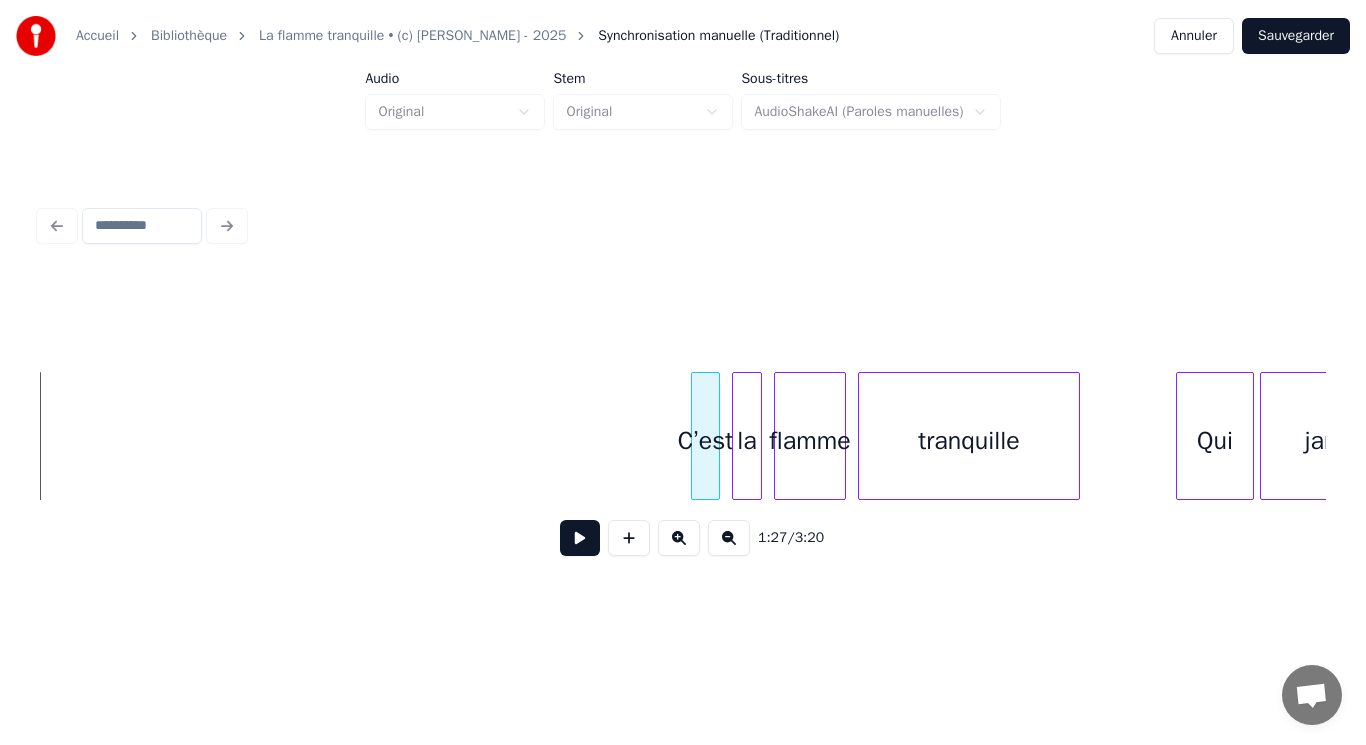 click at bounding box center (695, 436) 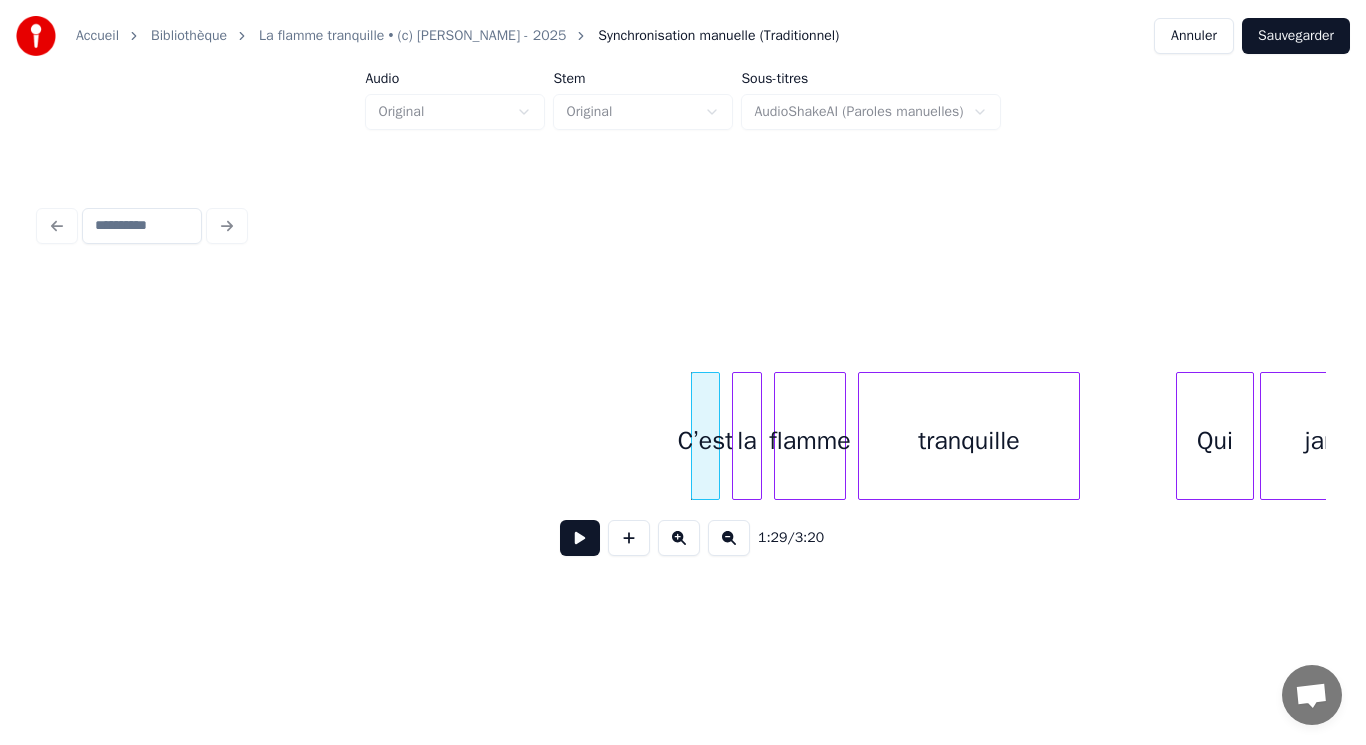 click on "C’est" at bounding box center (705, 441) 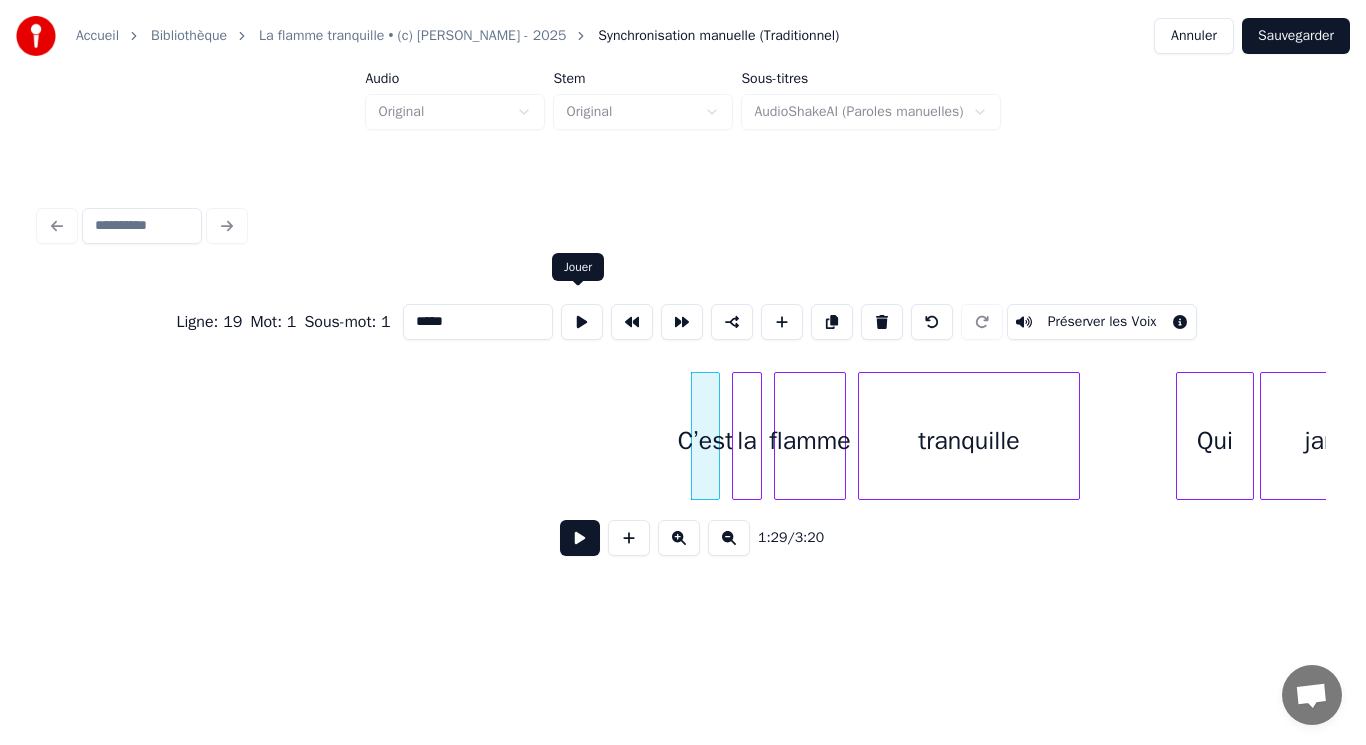 click at bounding box center (582, 322) 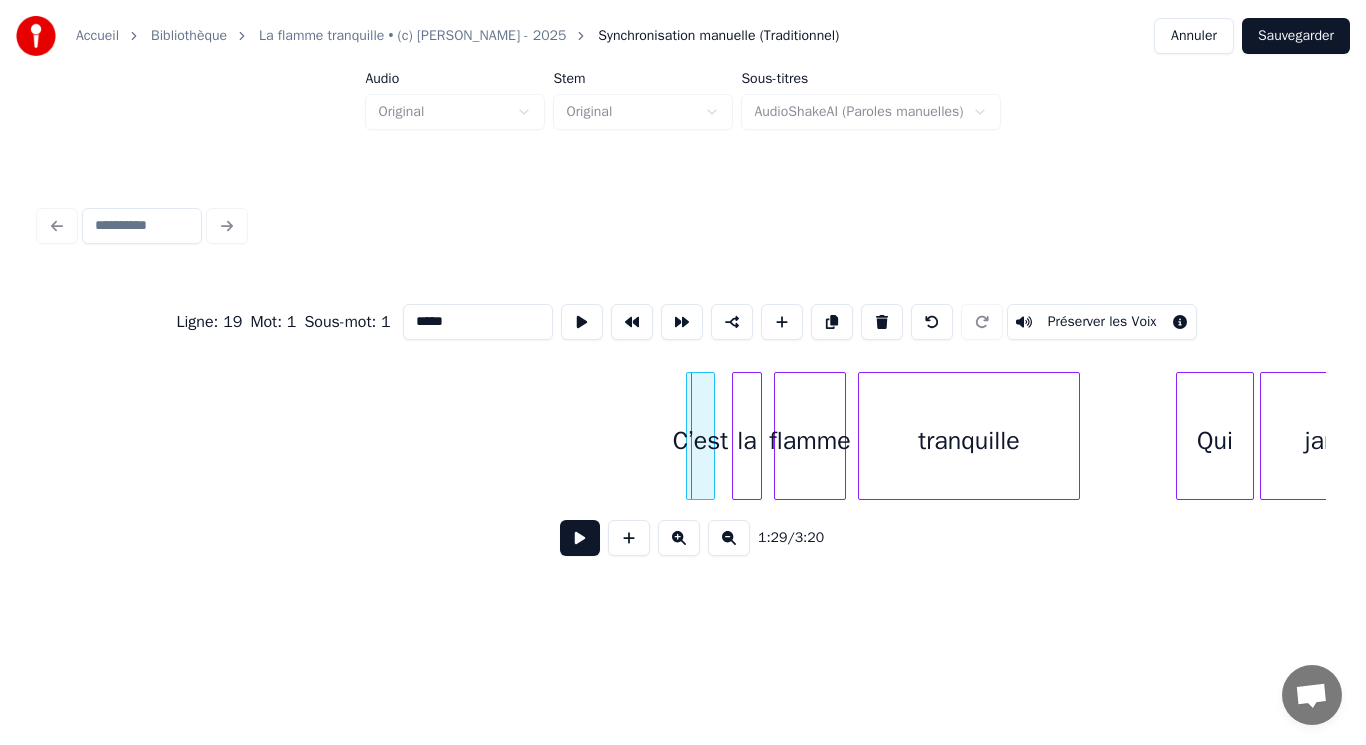 click on "C’est" at bounding box center (700, 441) 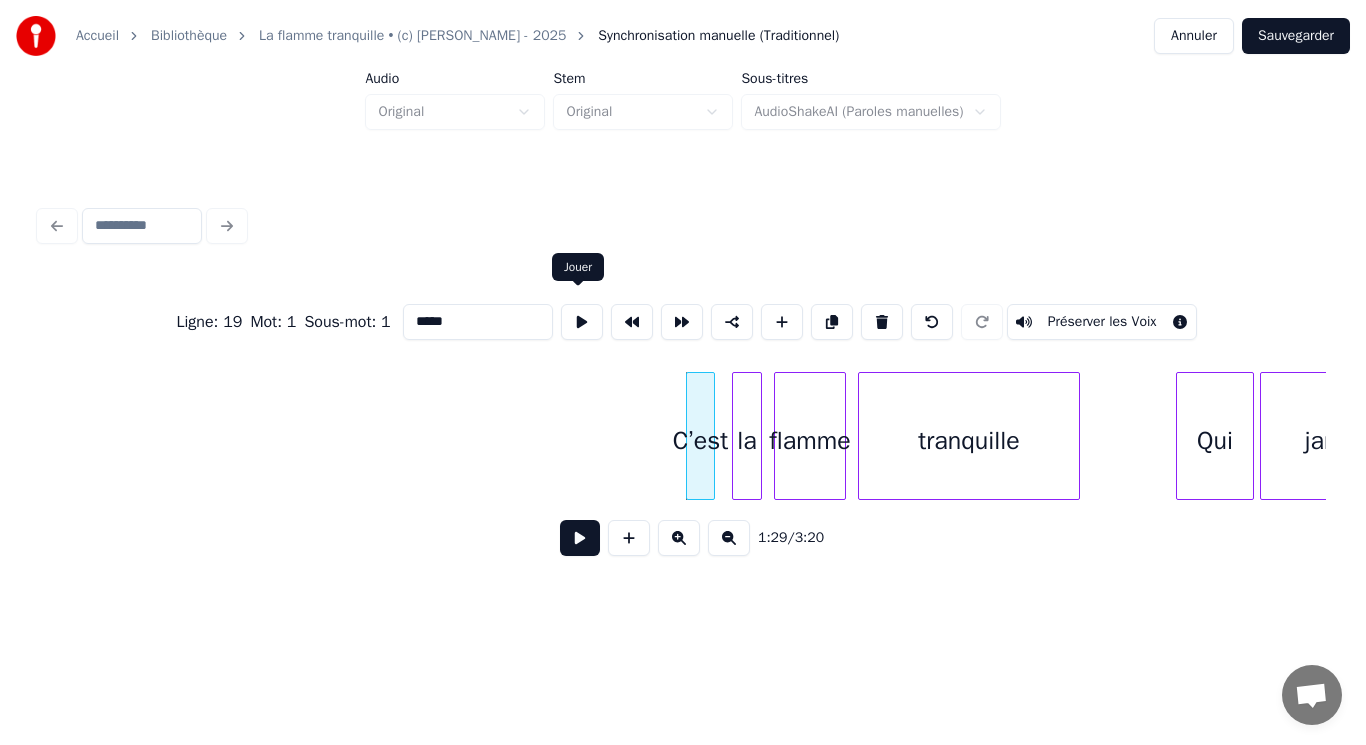 click at bounding box center (582, 322) 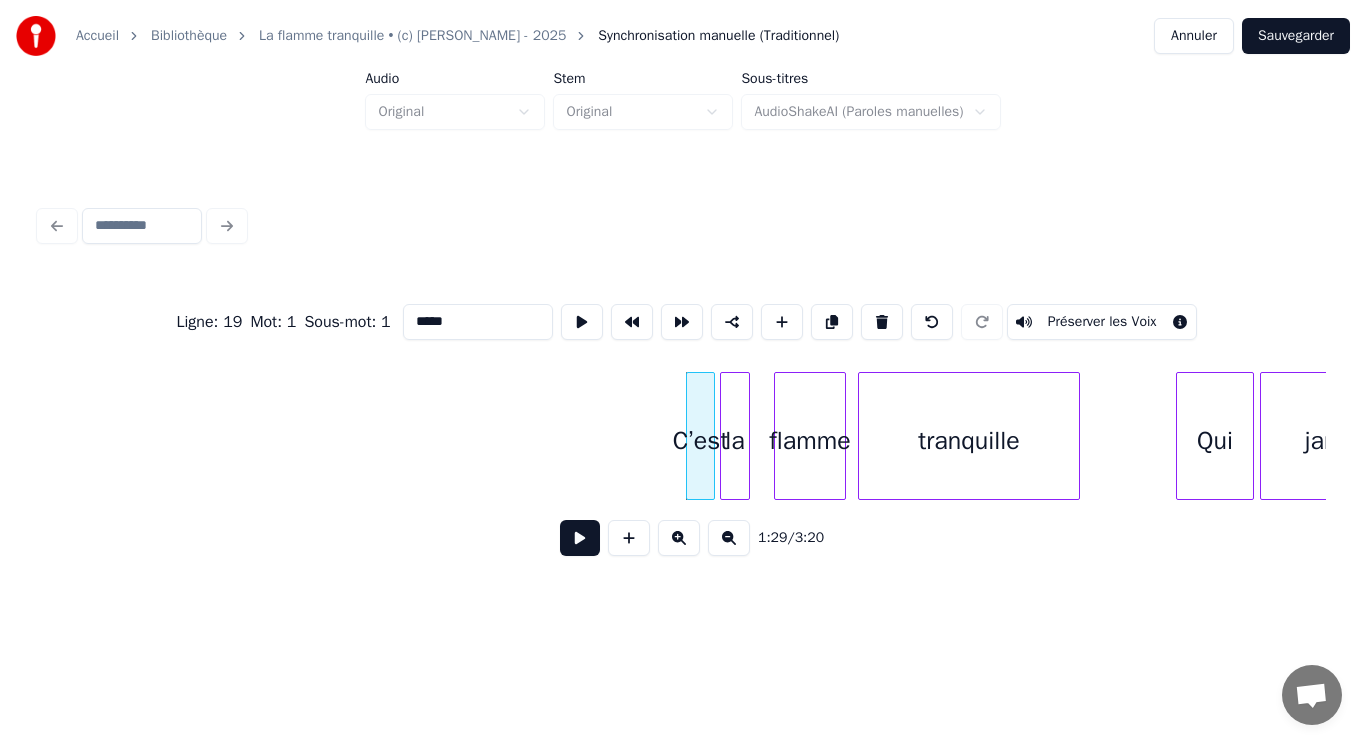 click on "la" at bounding box center [735, 441] 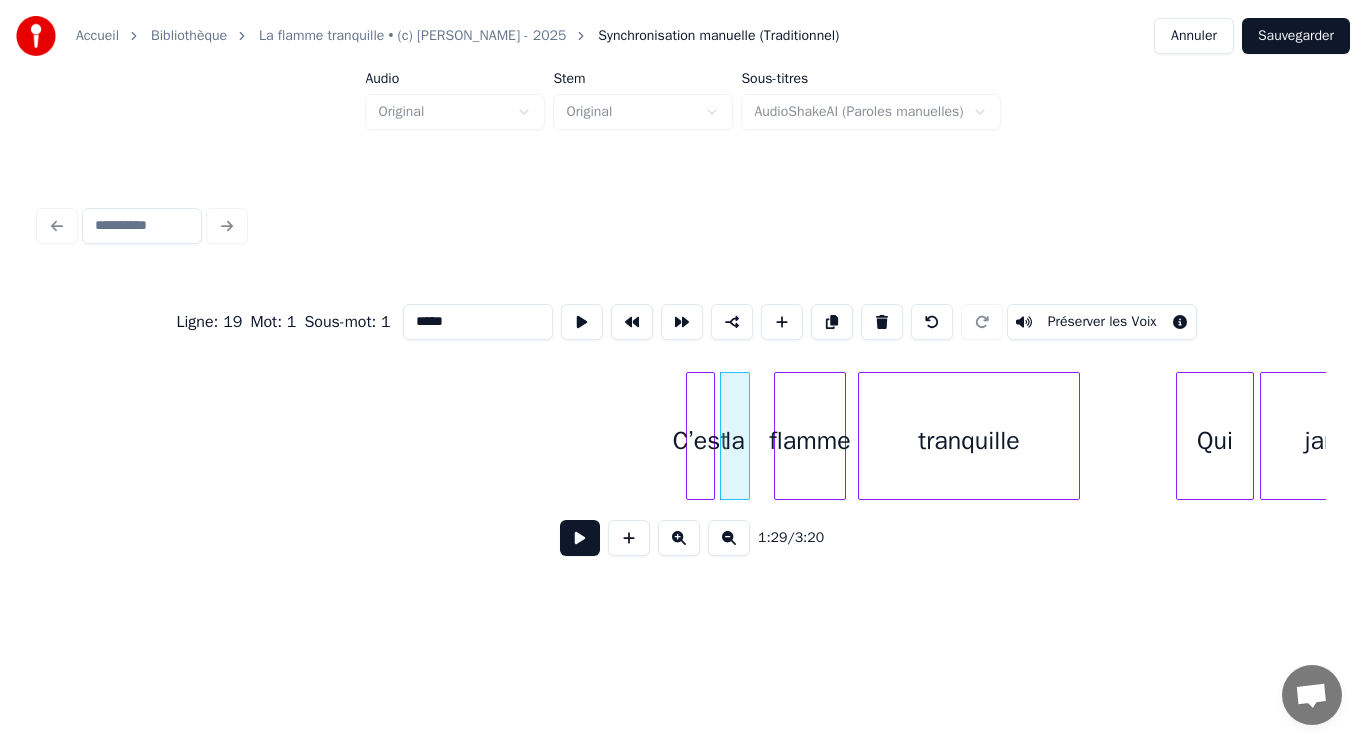 click on "la" at bounding box center [735, 441] 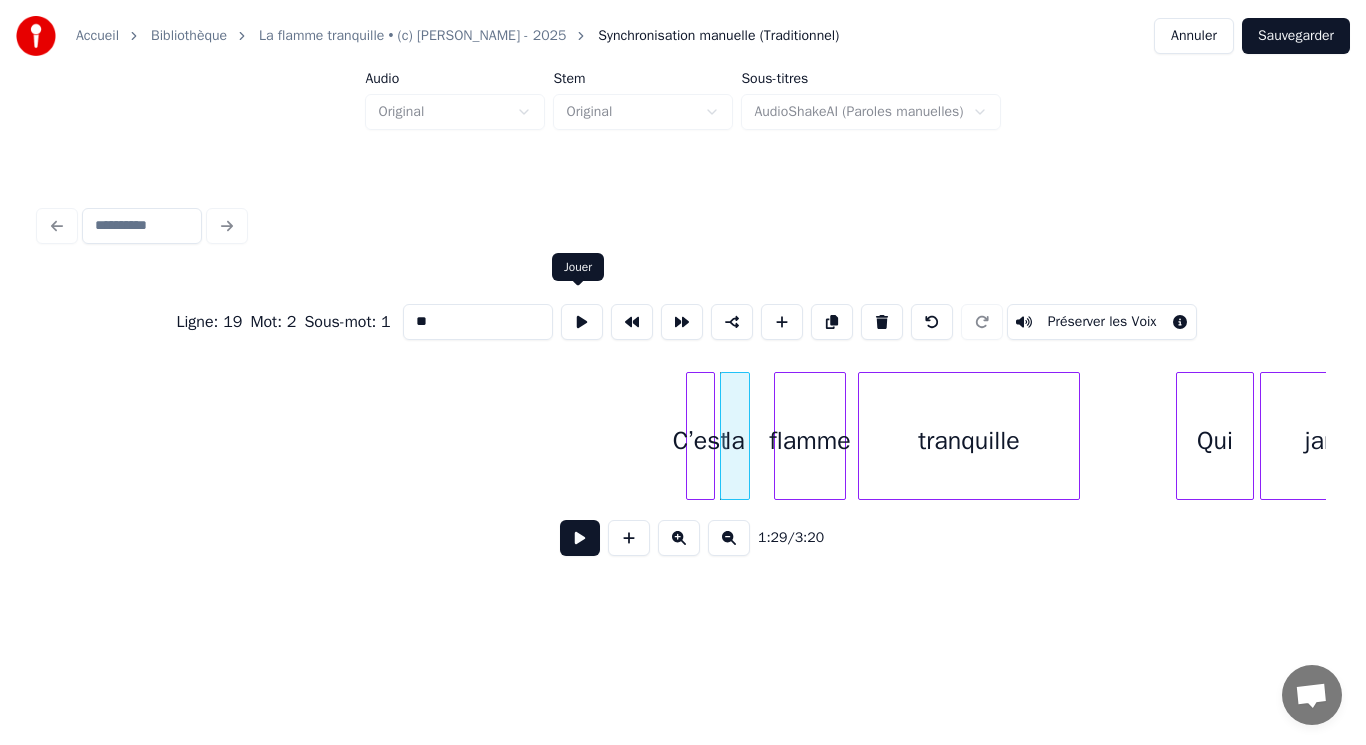 click at bounding box center [582, 322] 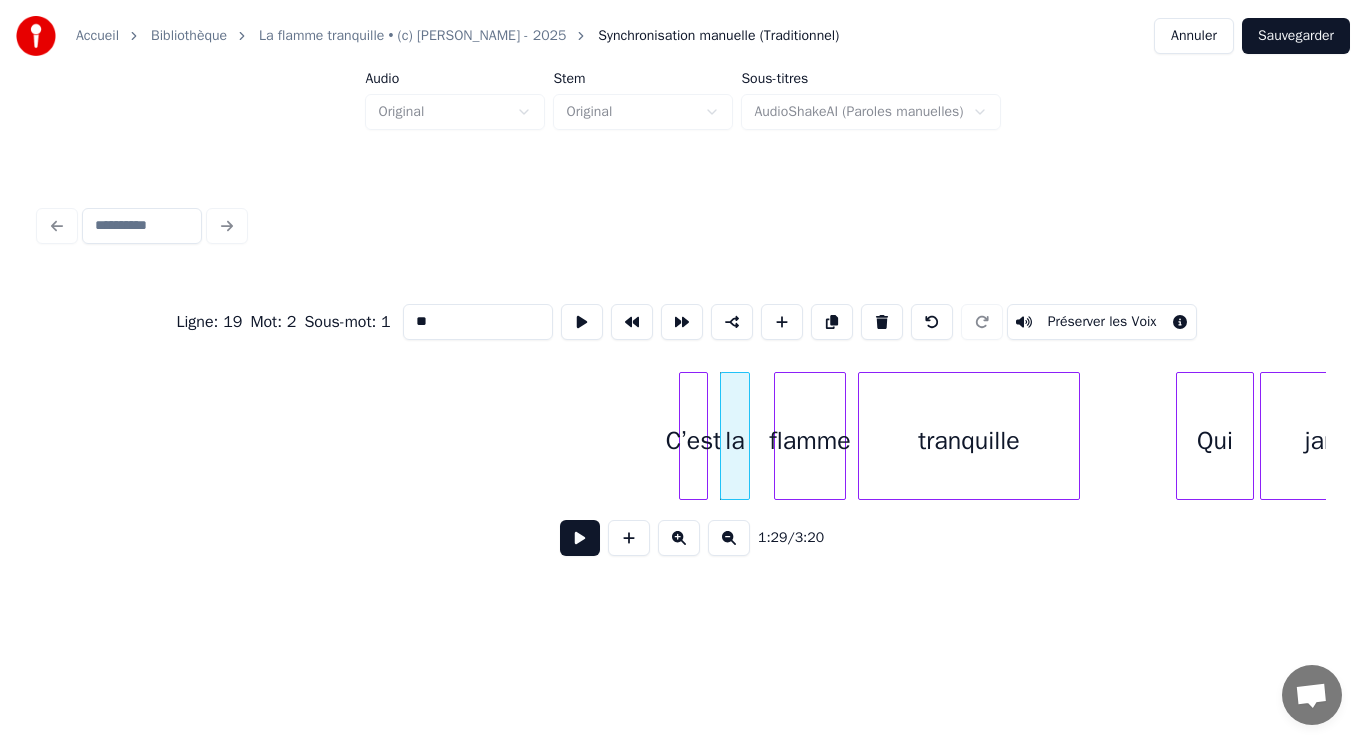 click on "C’est" at bounding box center [693, 441] 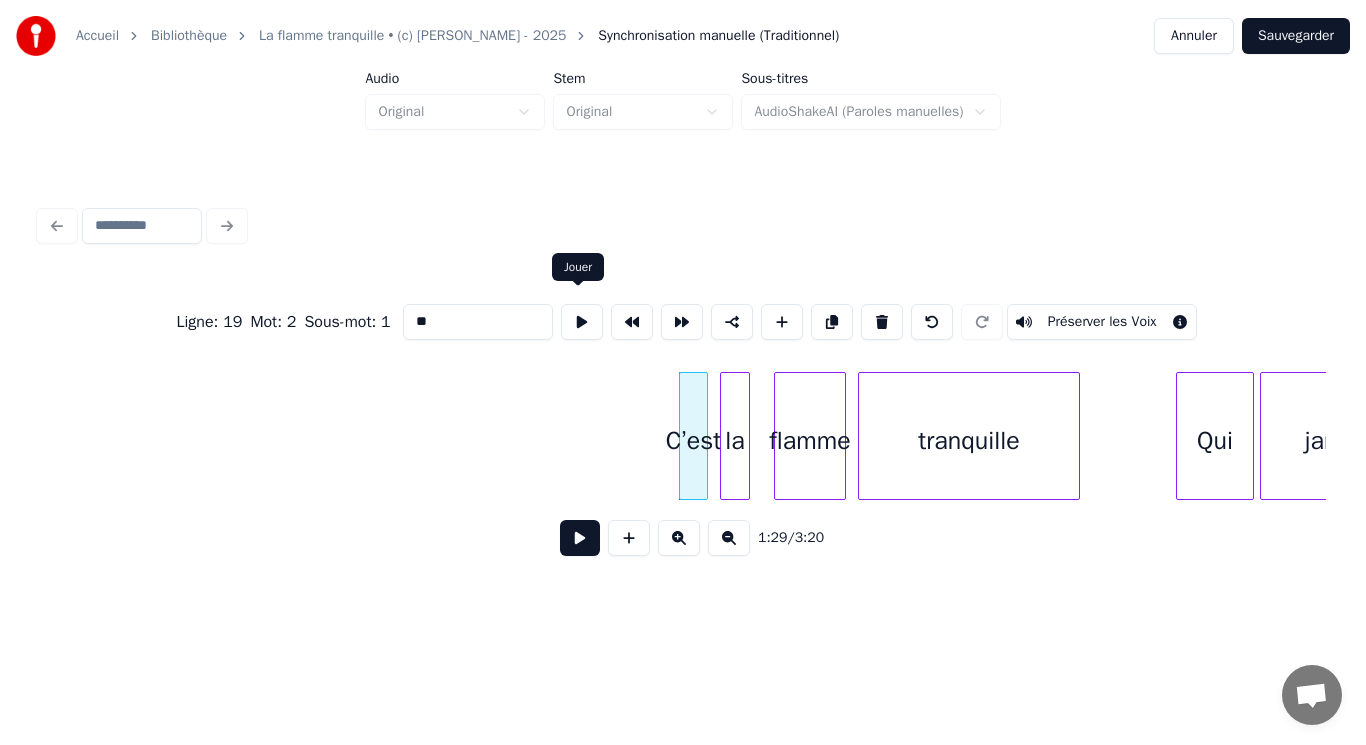 click at bounding box center (582, 322) 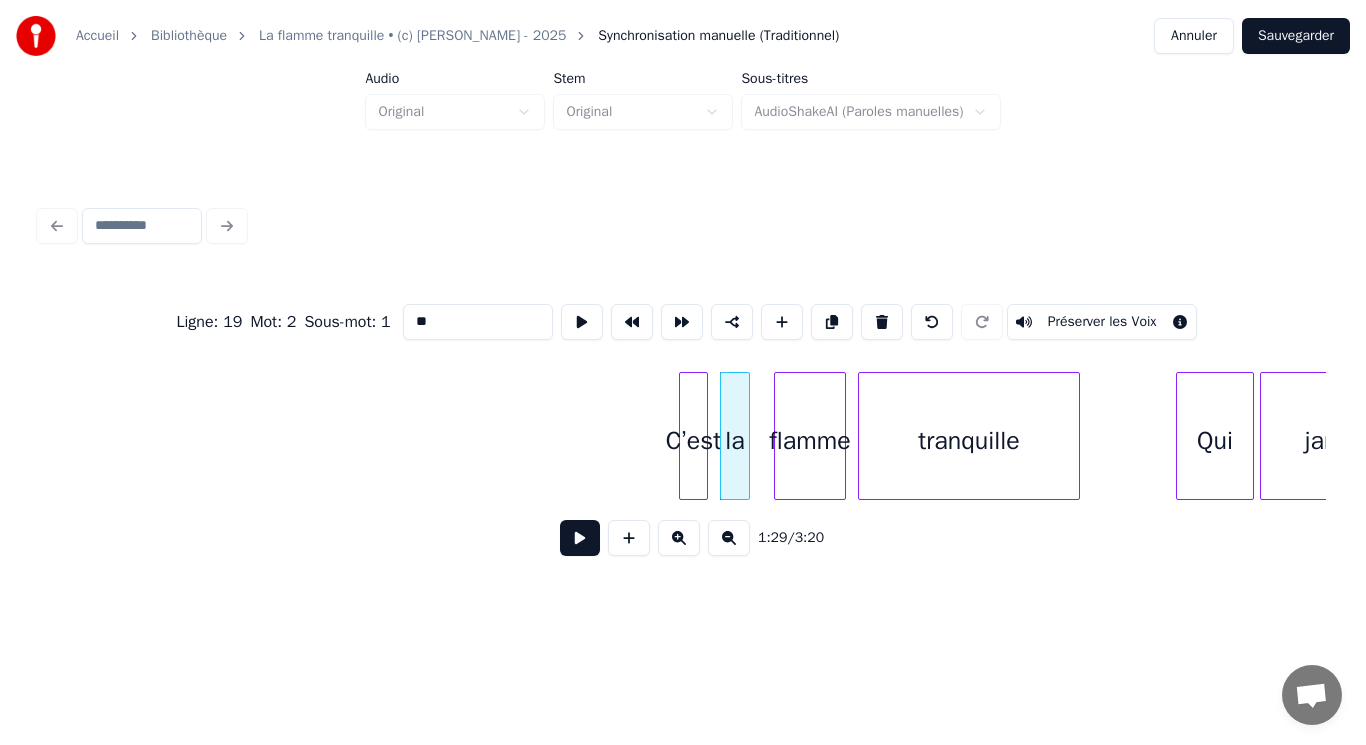click at bounding box center [580, 538] 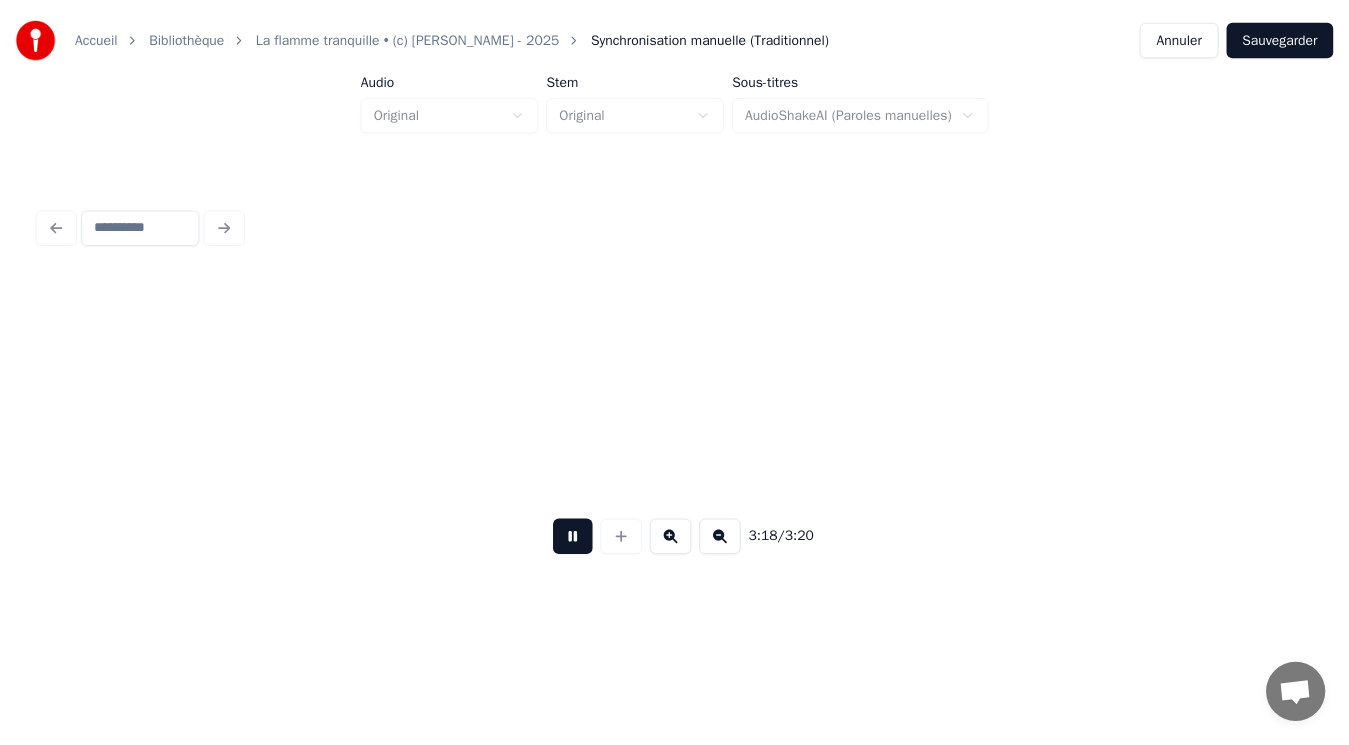 scroll, scrollTop: 0, scrollLeft: 58810, axis: horizontal 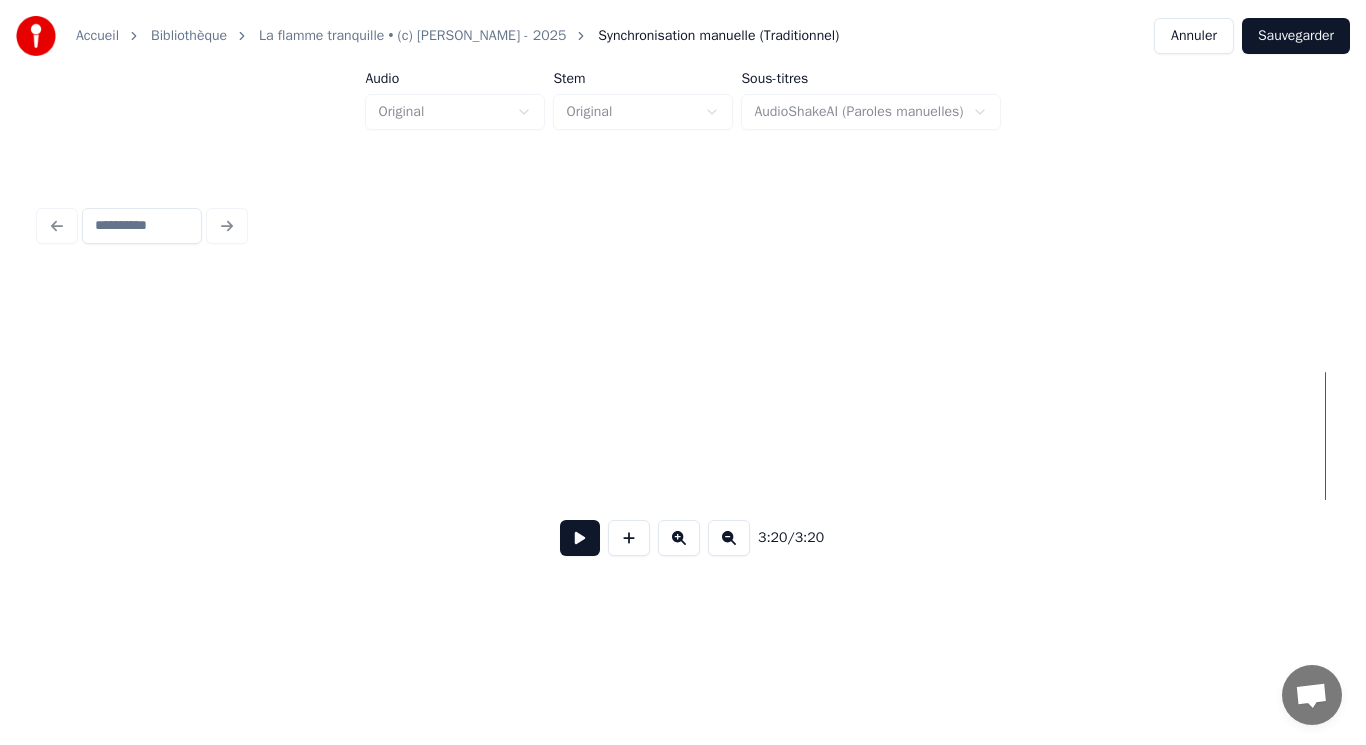 click on "Sauvegarder" at bounding box center [1296, 36] 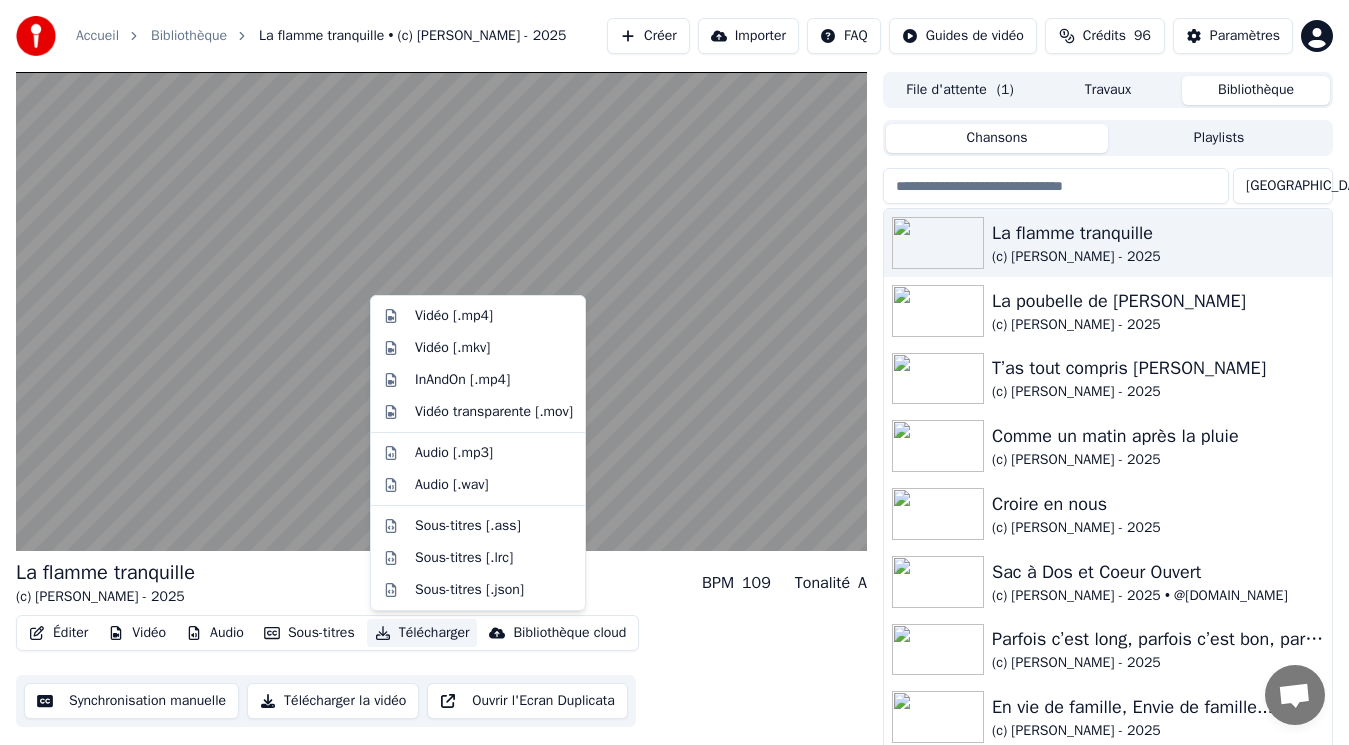 click on "Télécharger" at bounding box center (422, 633) 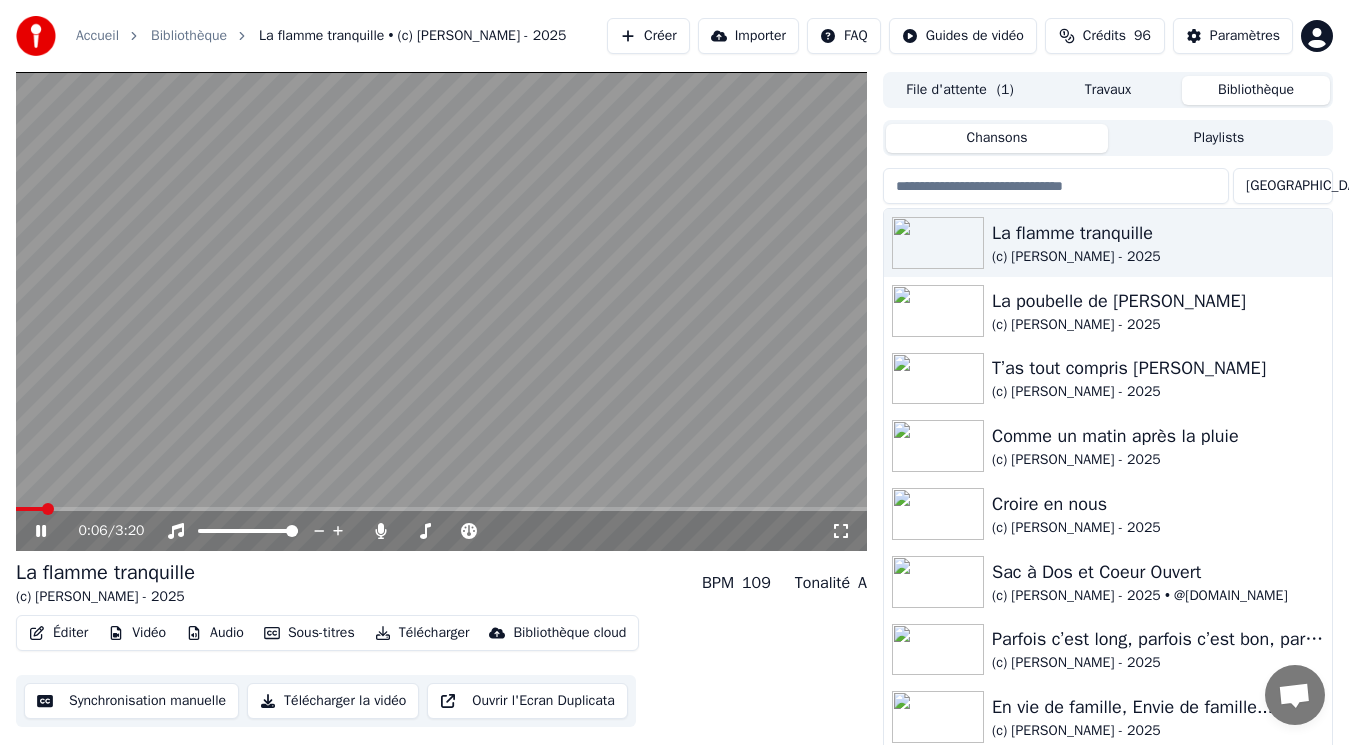 click 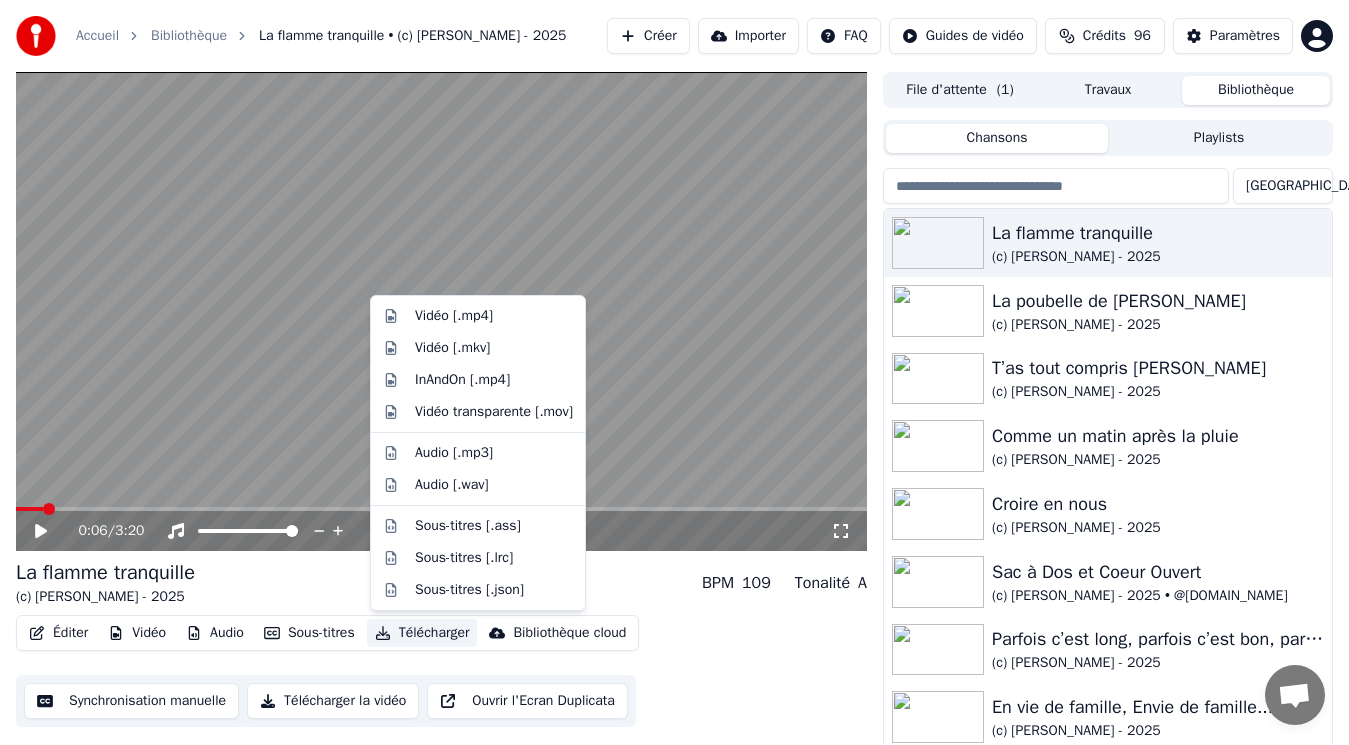click on "Télécharger" at bounding box center [422, 633] 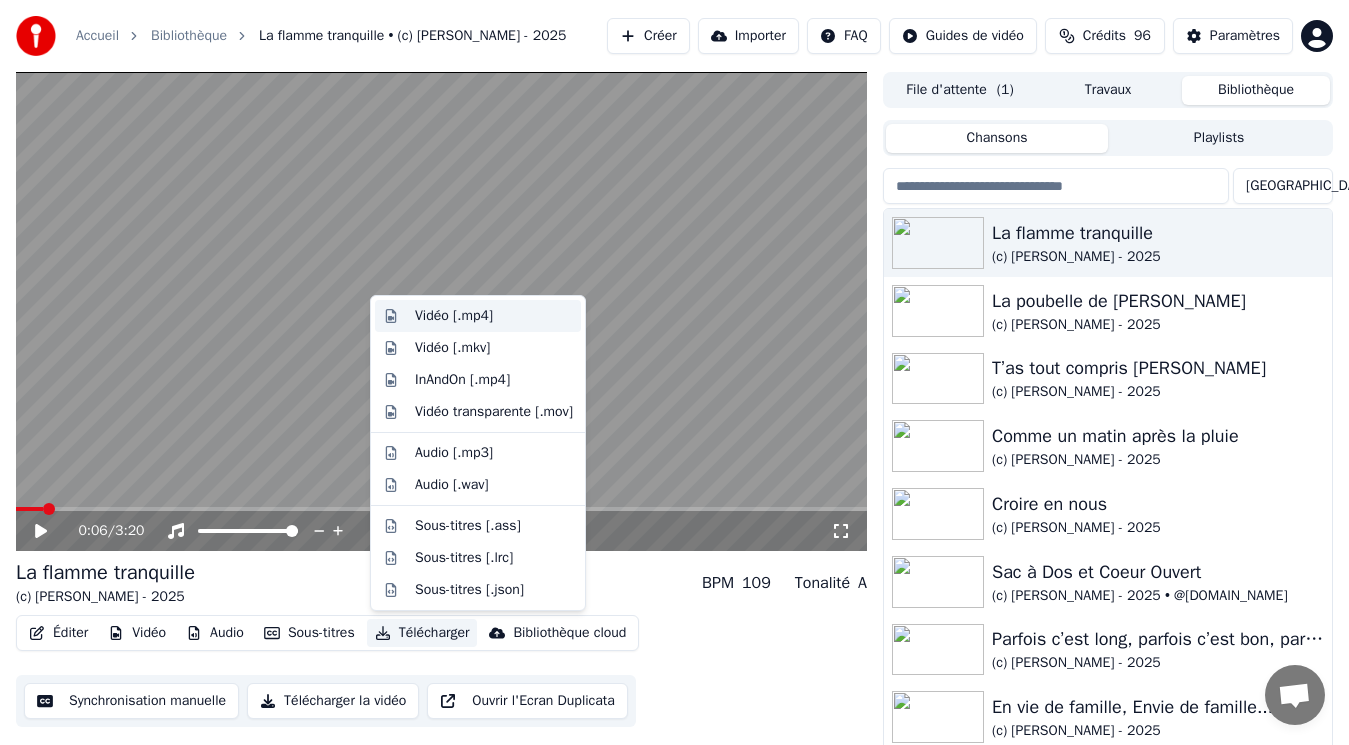 click on "Vidéo [.mp4]" at bounding box center [494, 316] 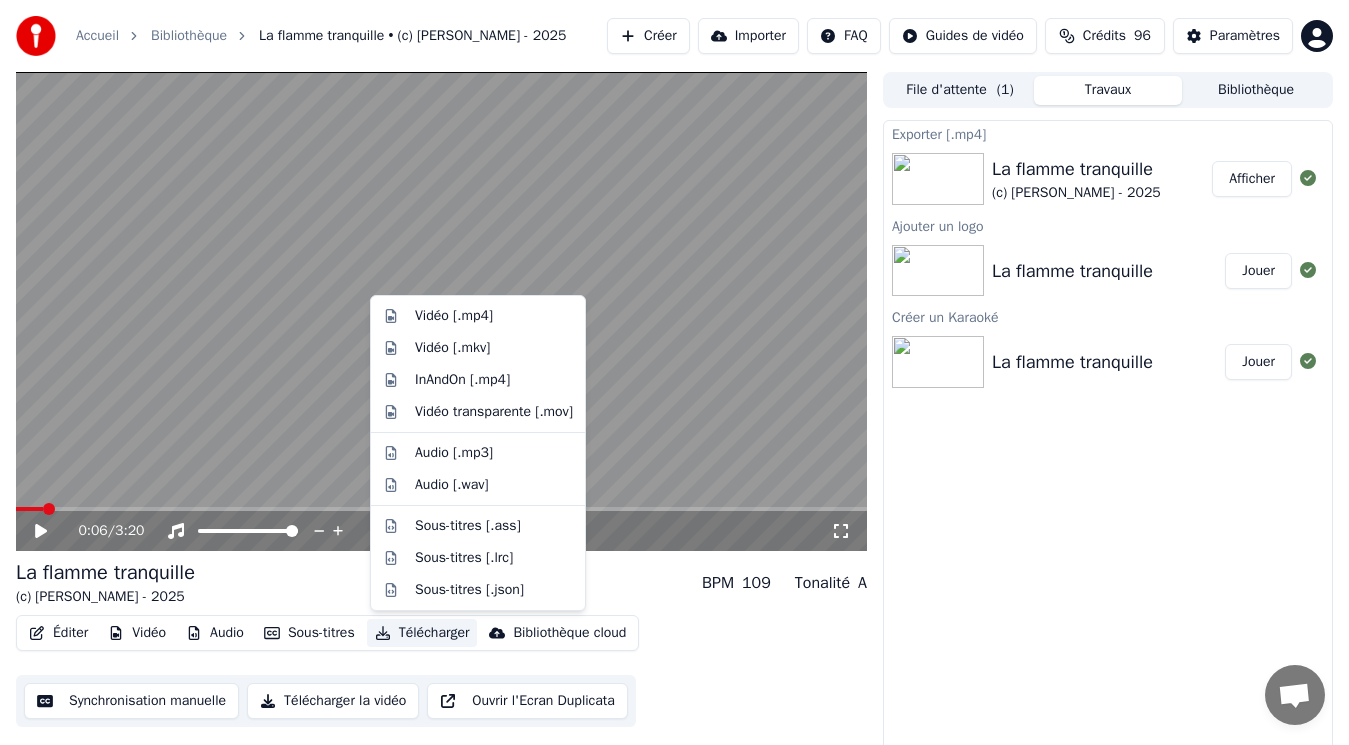 click on "Télécharger" at bounding box center (422, 633) 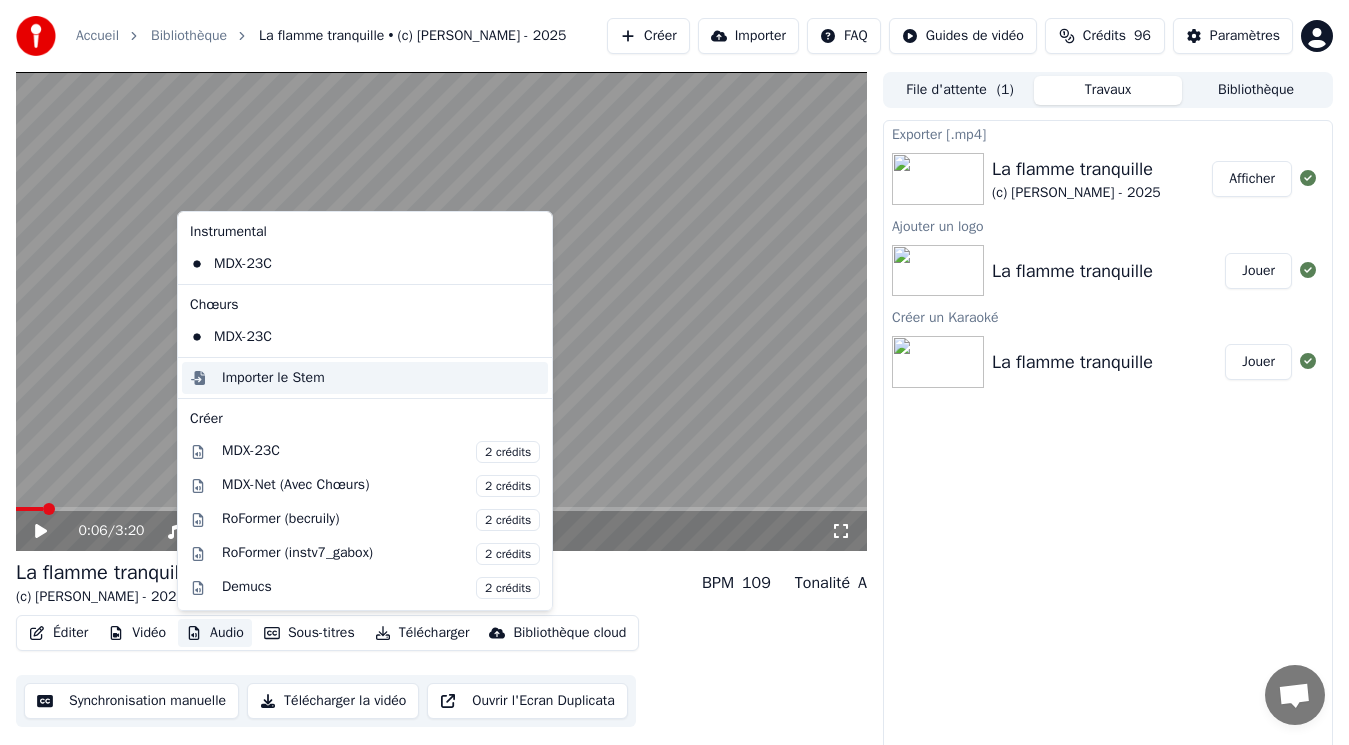 click on "Importer le Stem" at bounding box center [381, 378] 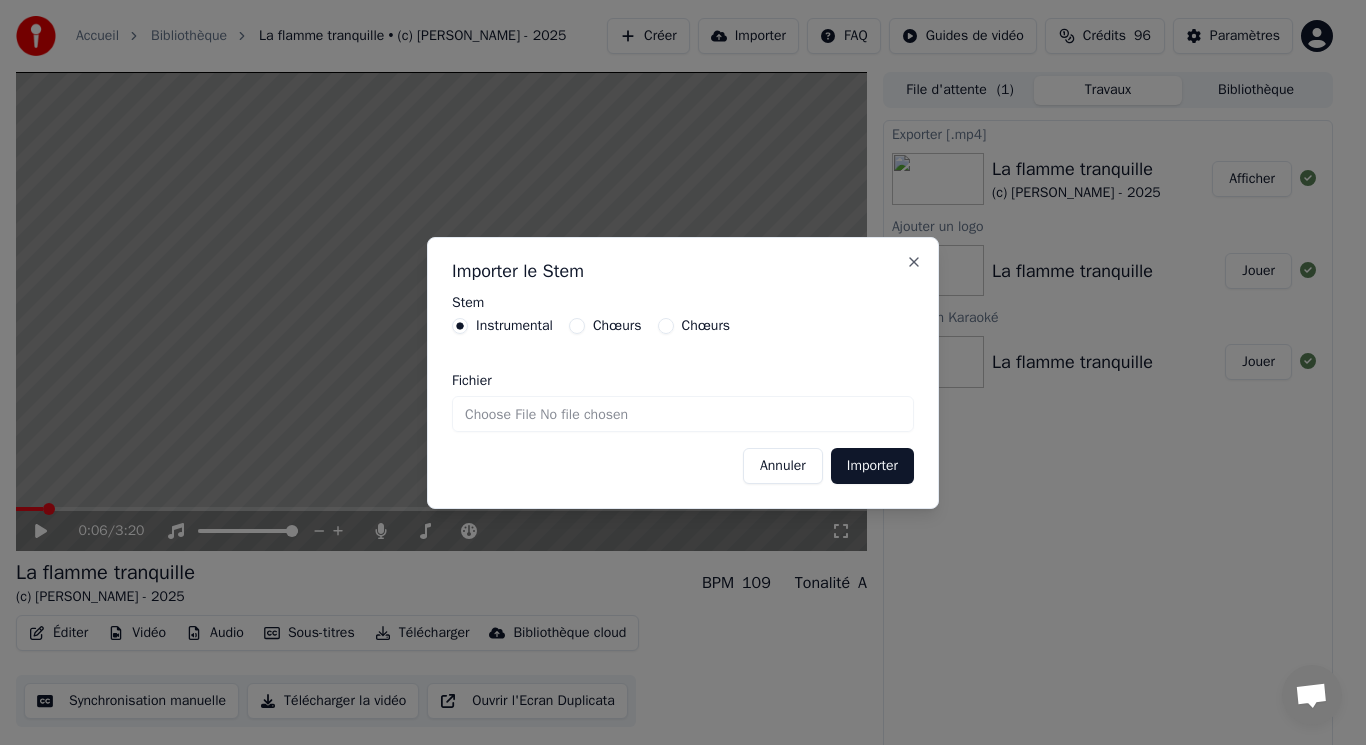 click on "Fichier" at bounding box center [683, 414] 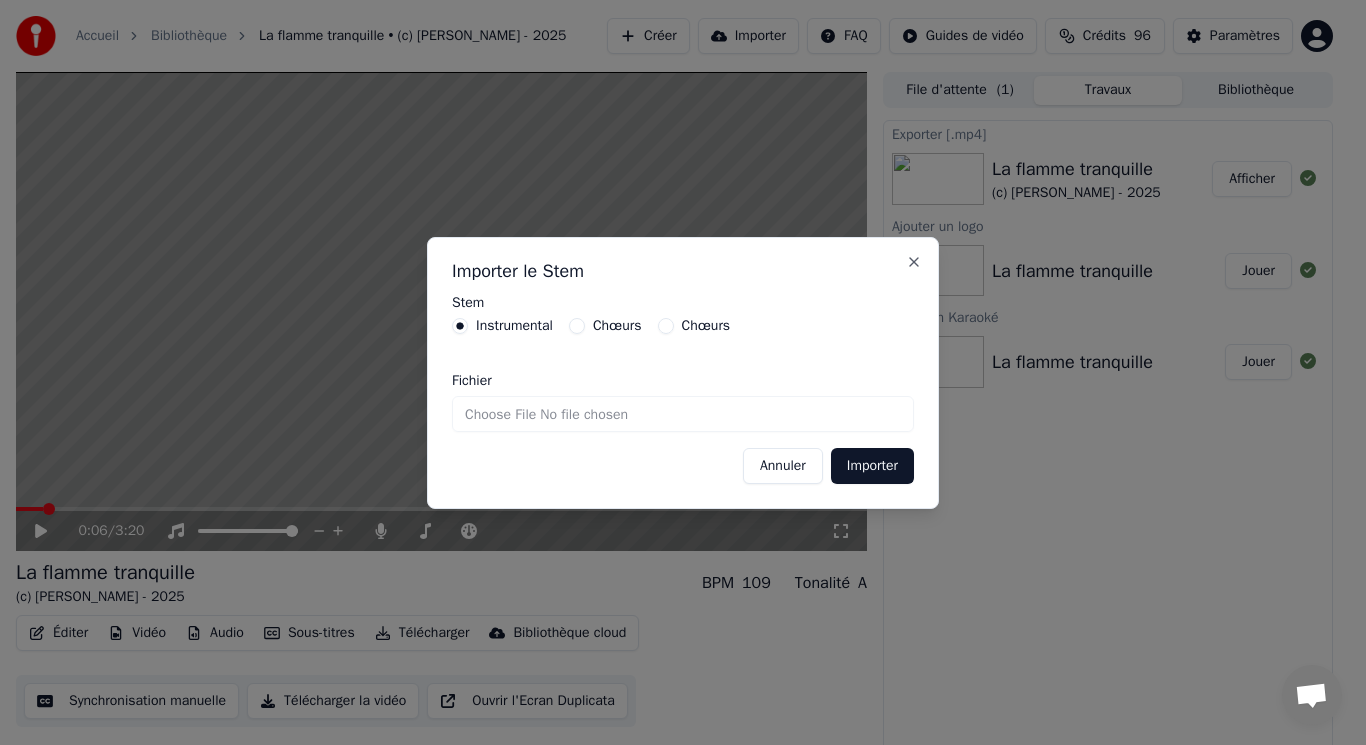 type on "**********" 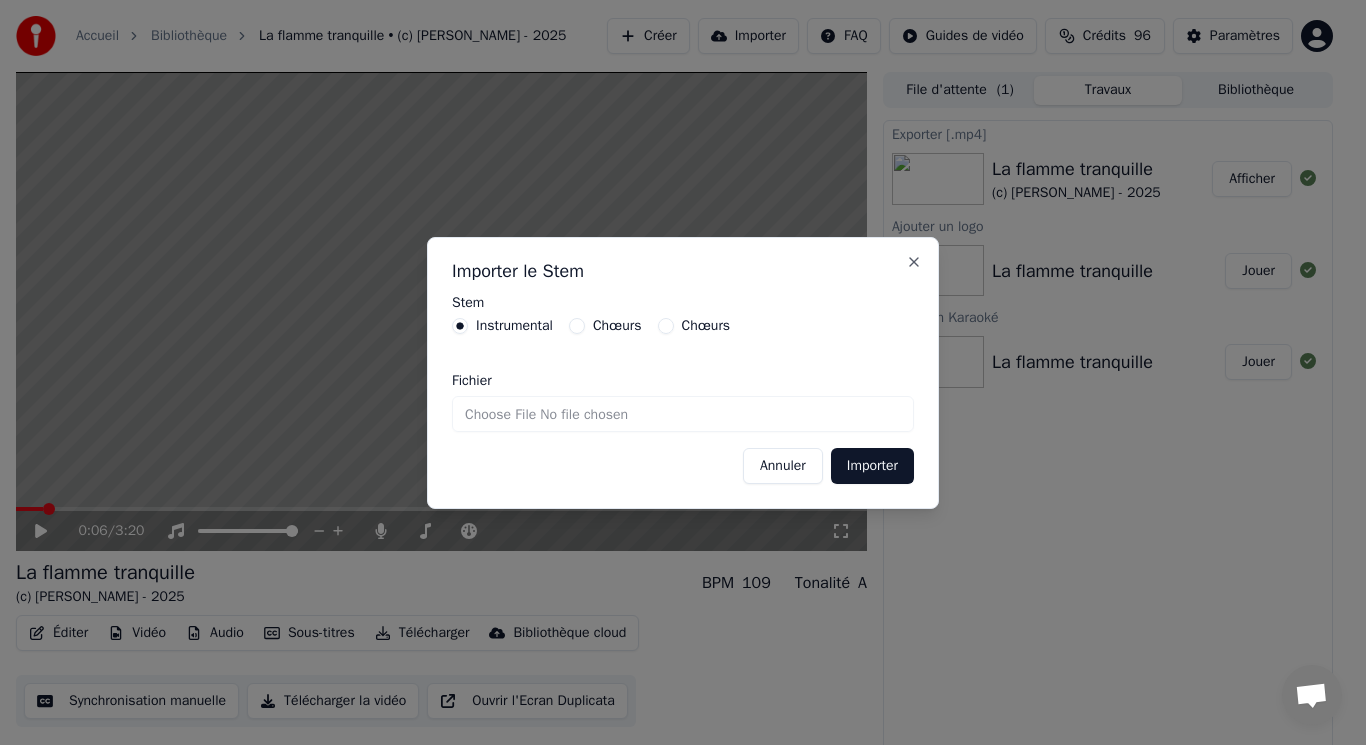 click on "Importer" at bounding box center (872, 466) 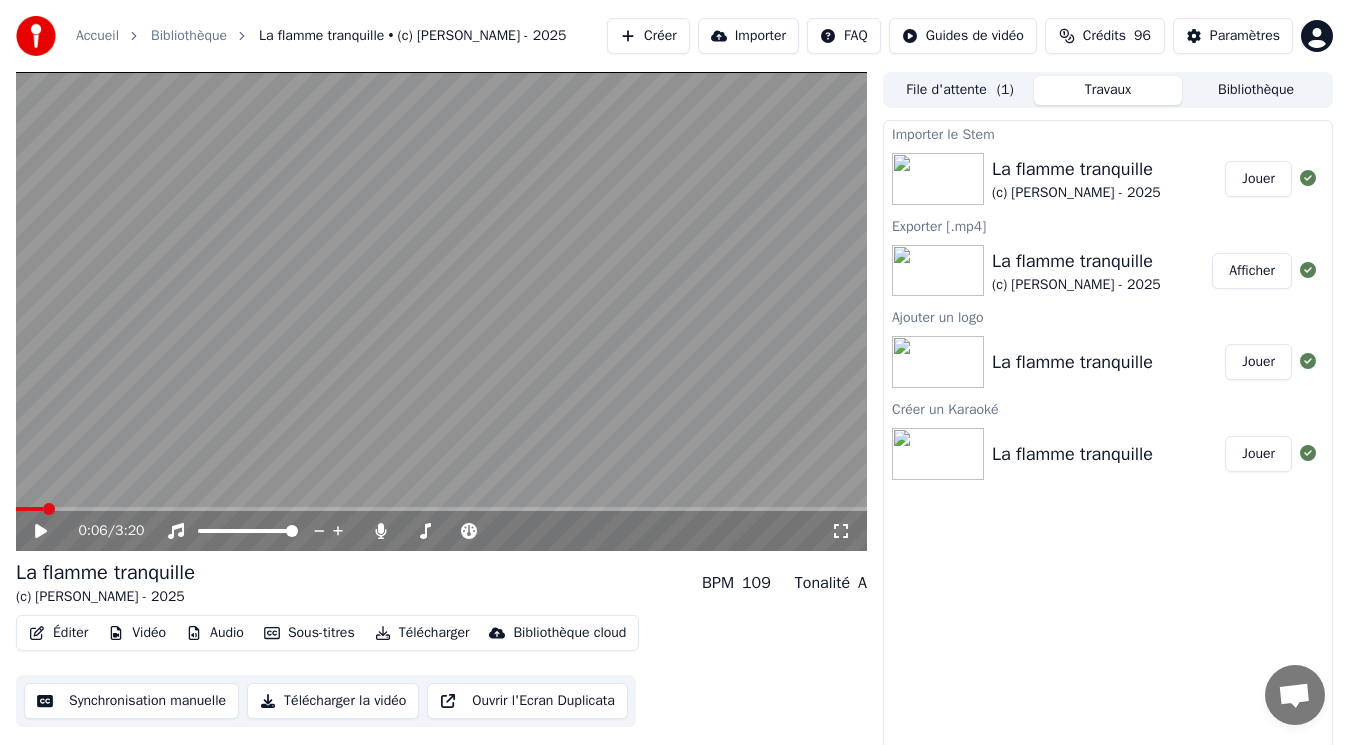 click on "La flamme tranquille" at bounding box center (1076, 169) 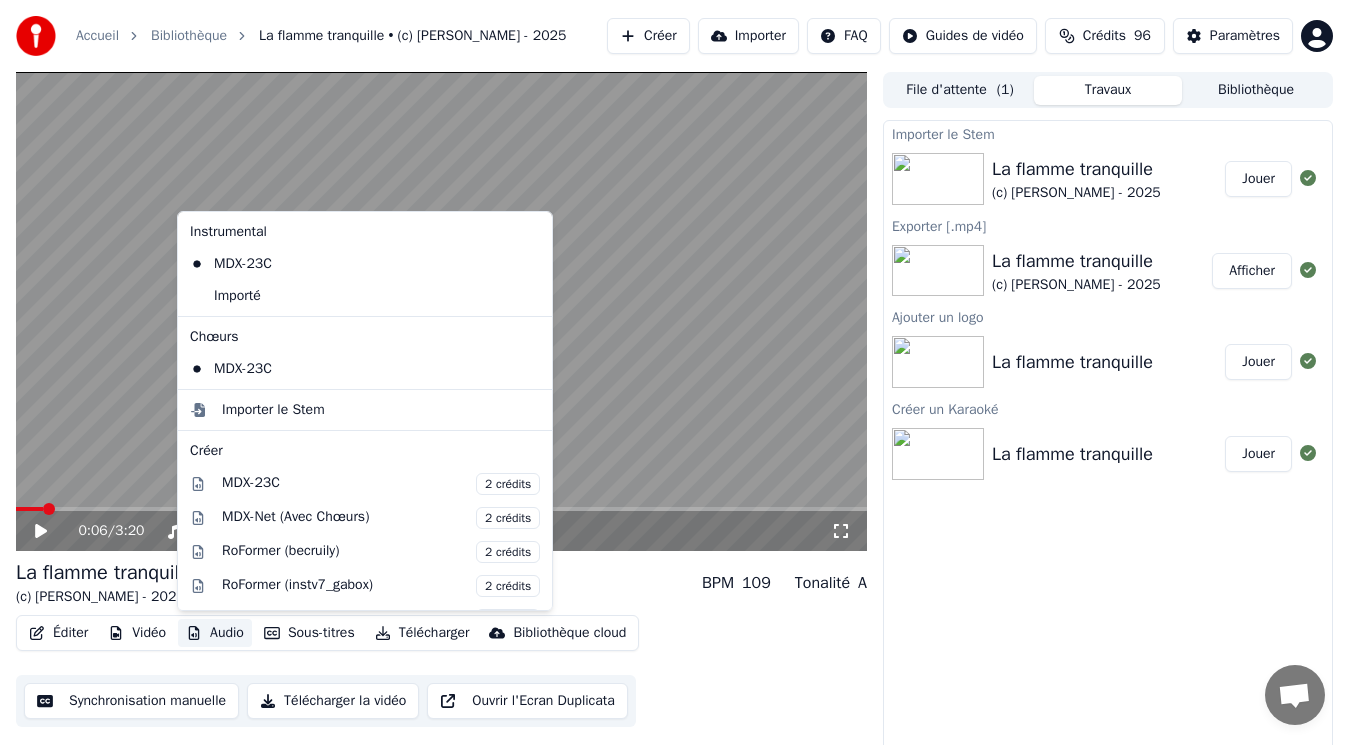 click on "Audio" at bounding box center (215, 633) 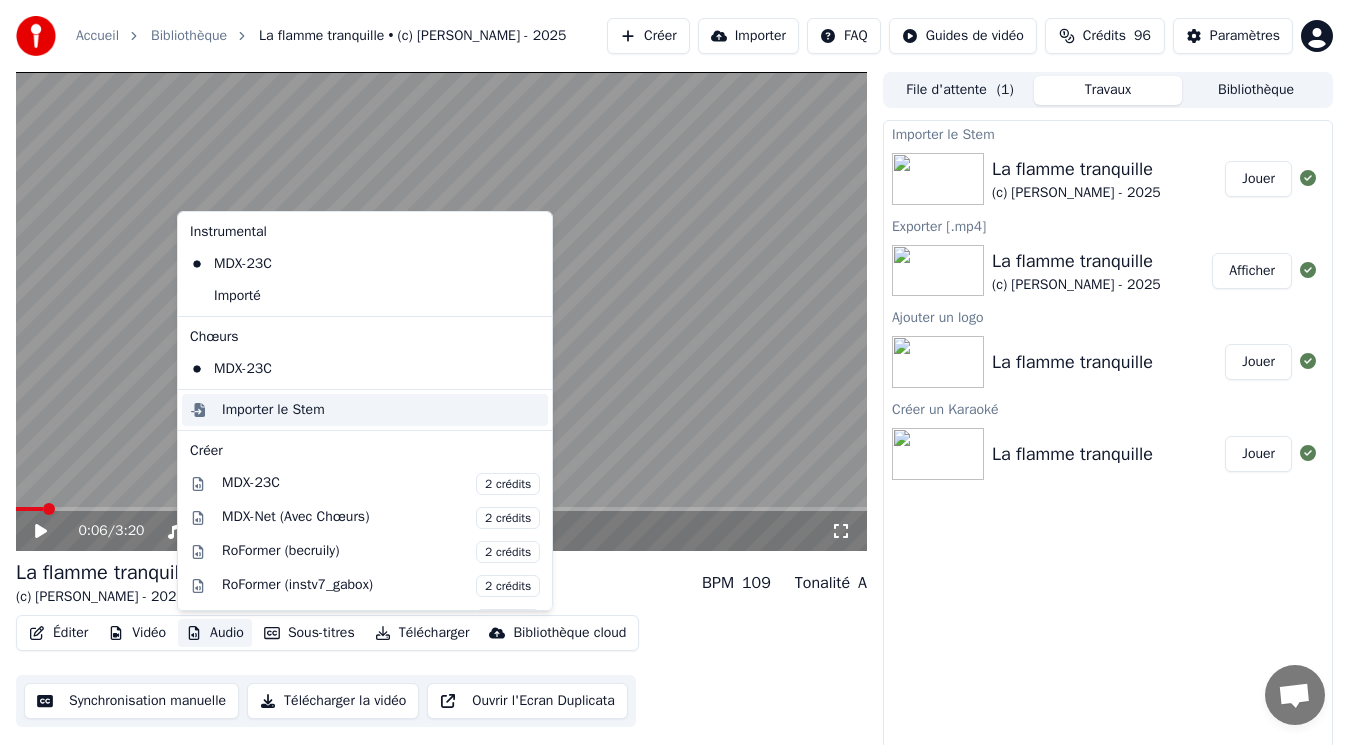 click on "Importer le Stem" at bounding box center [273, 410] 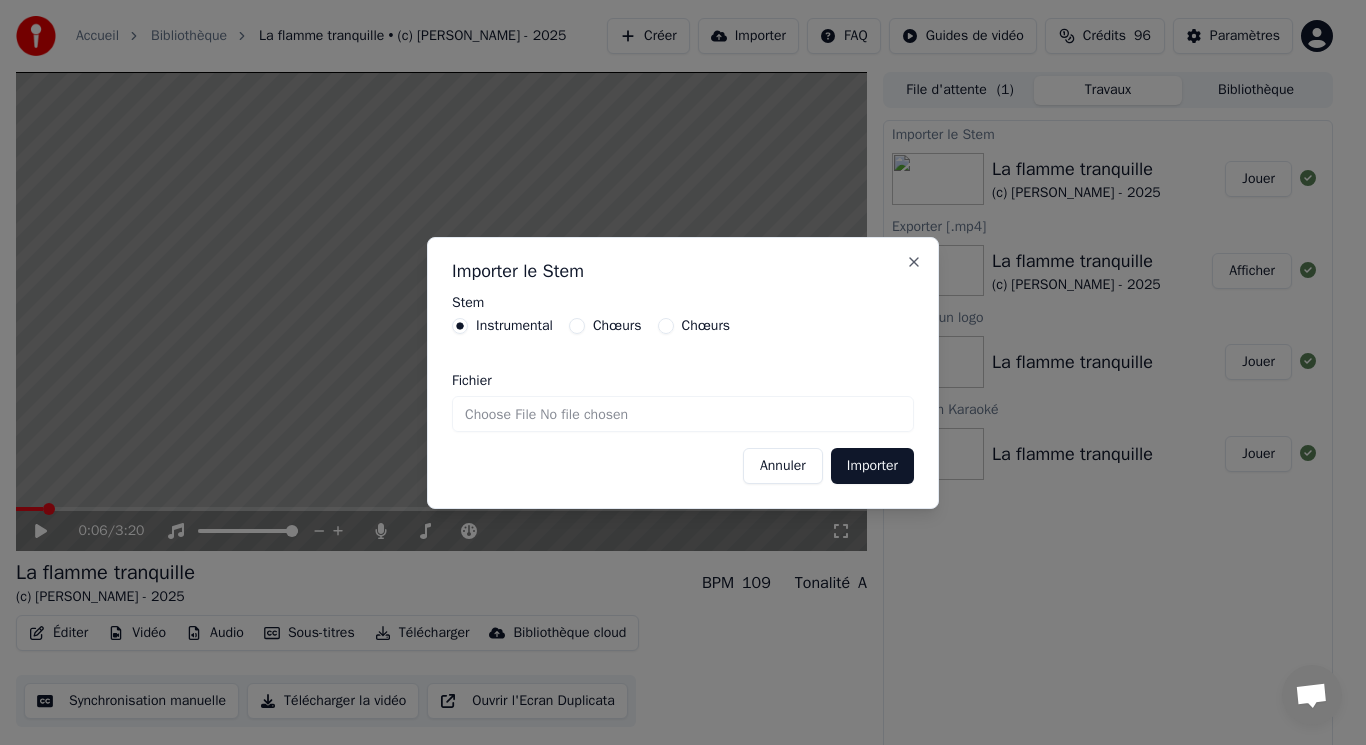 click on "Chœurs" at bounding box center [577, 326] 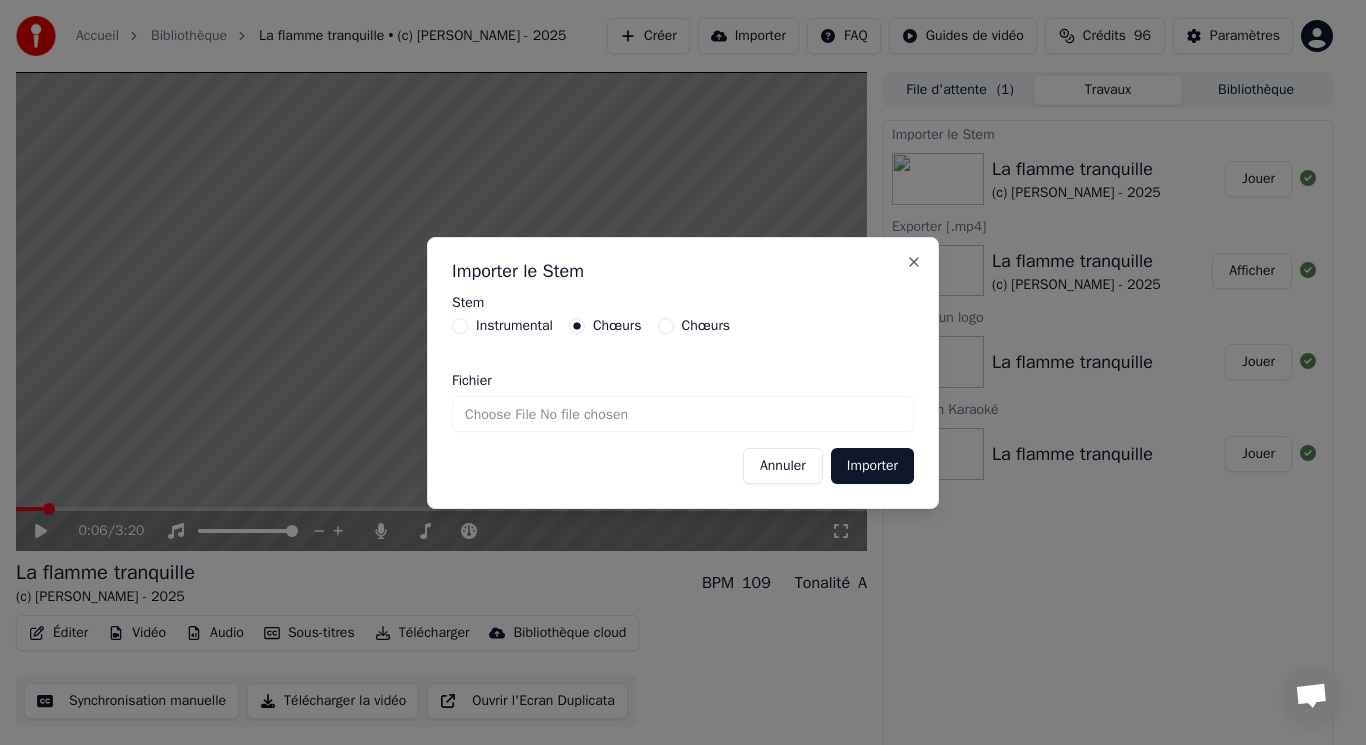 click on "Fichier" at bounding box center [683, 414] 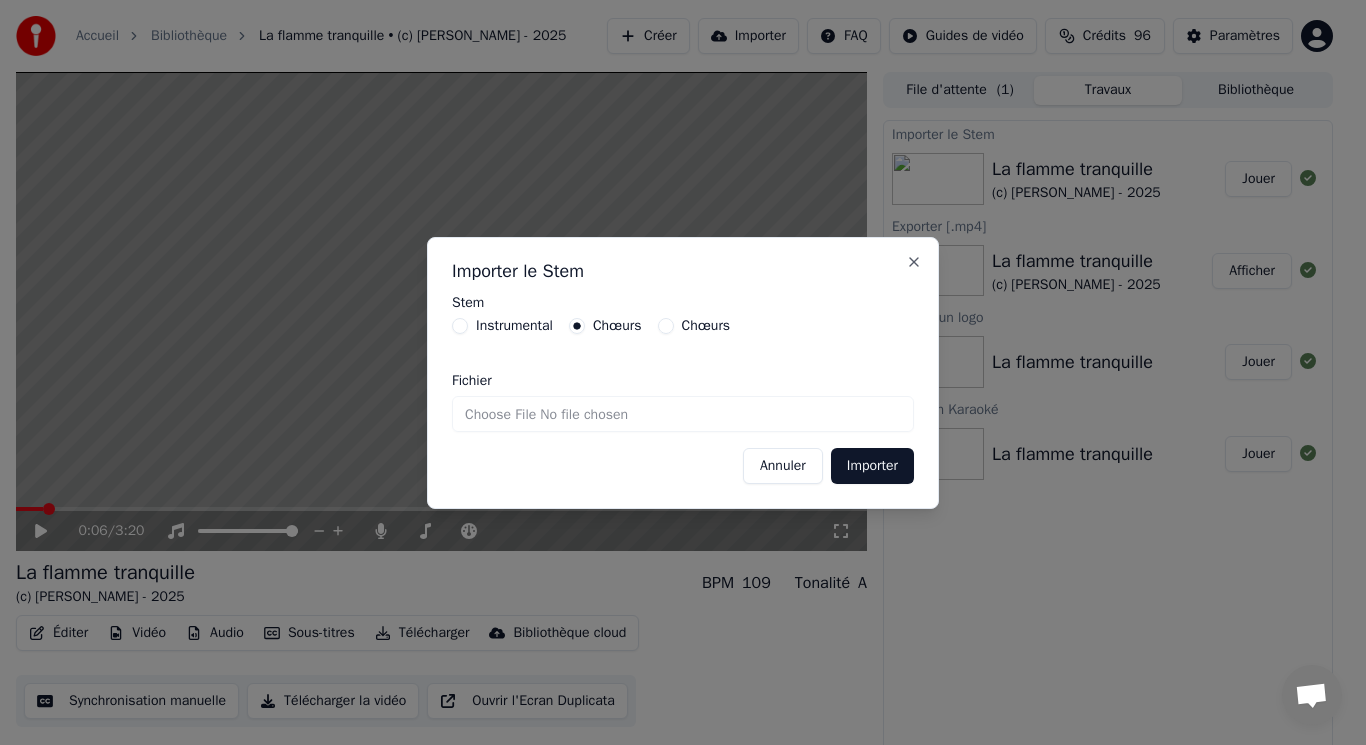 type on "**********" 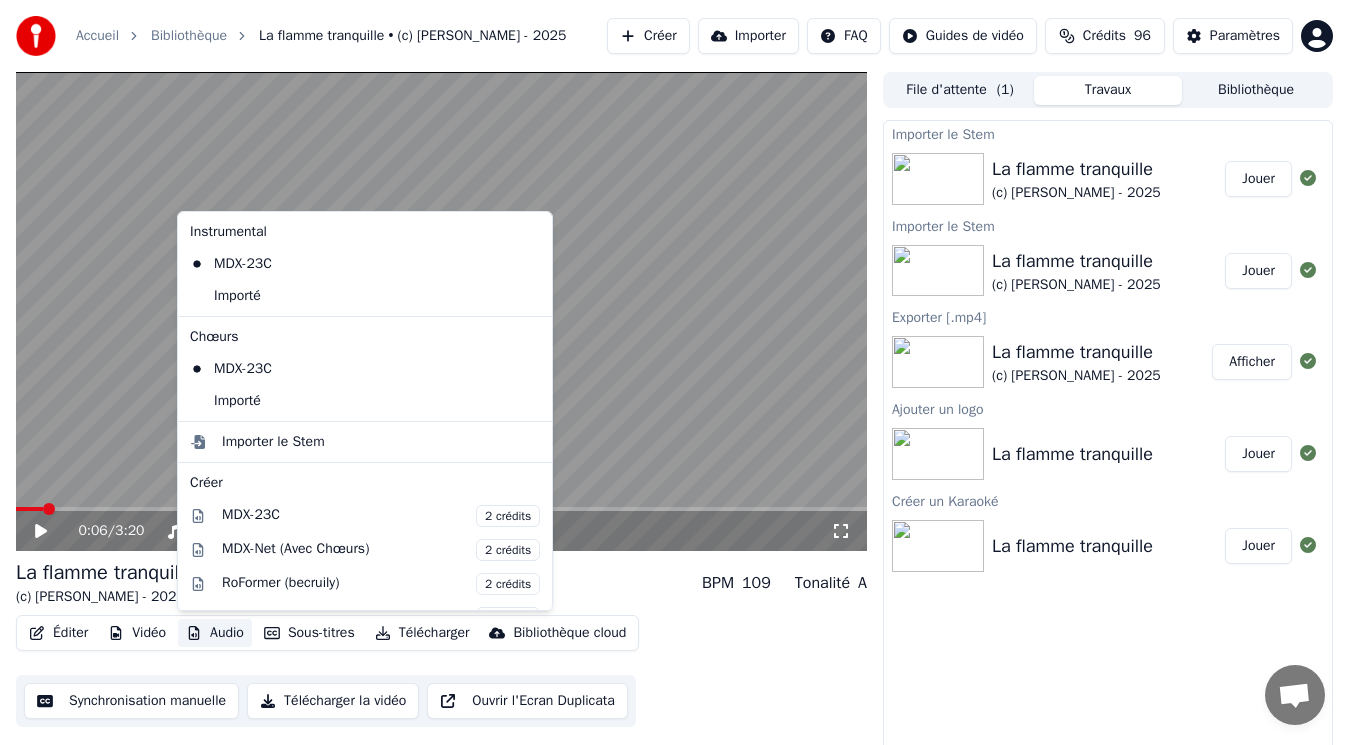 click on "Audio" at bounding box center (215, 633) 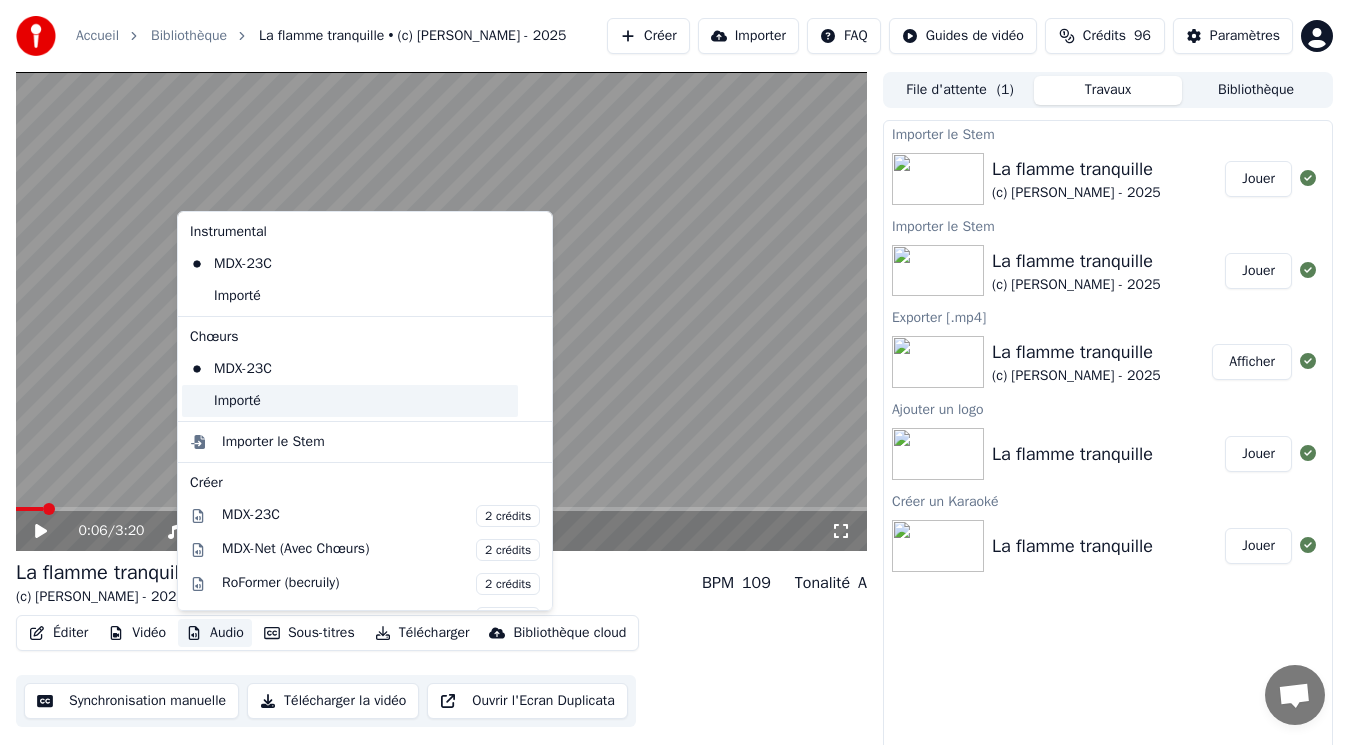 click on "Importé" at bounding box center (350, 401) 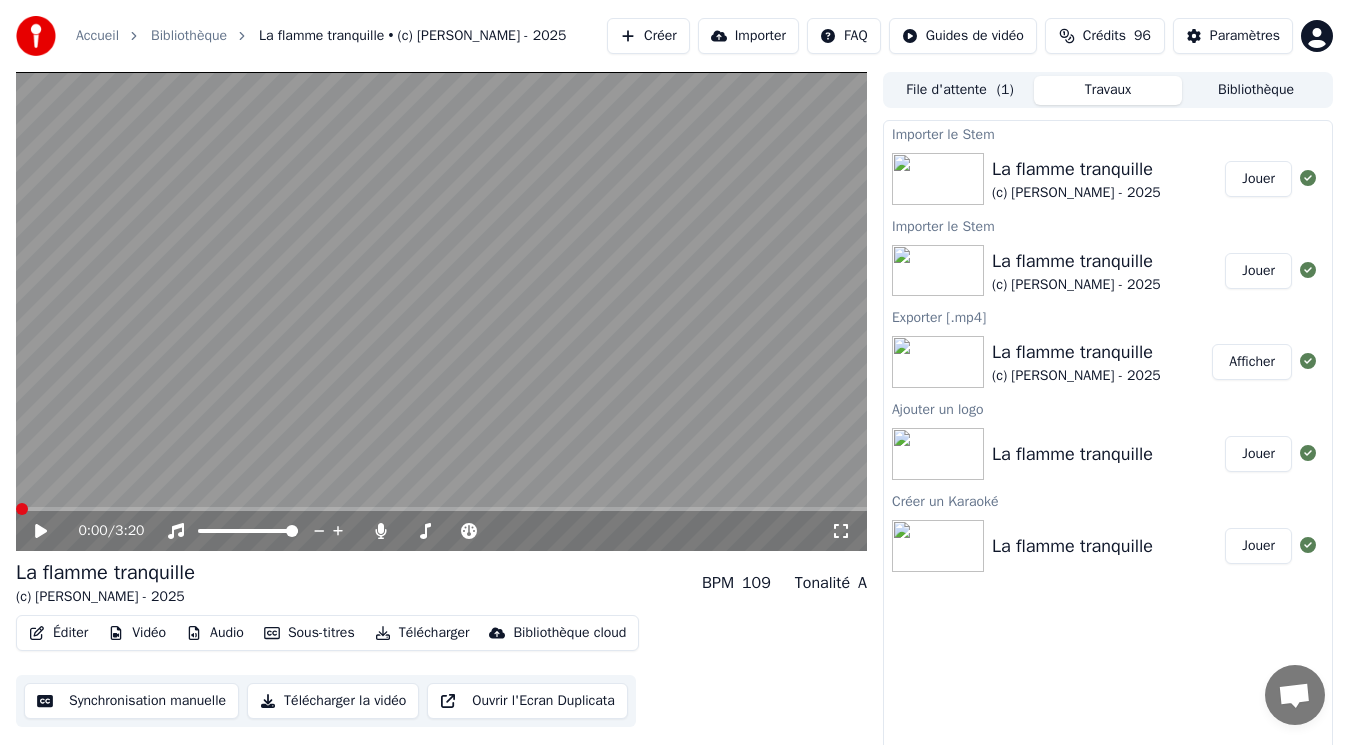 click 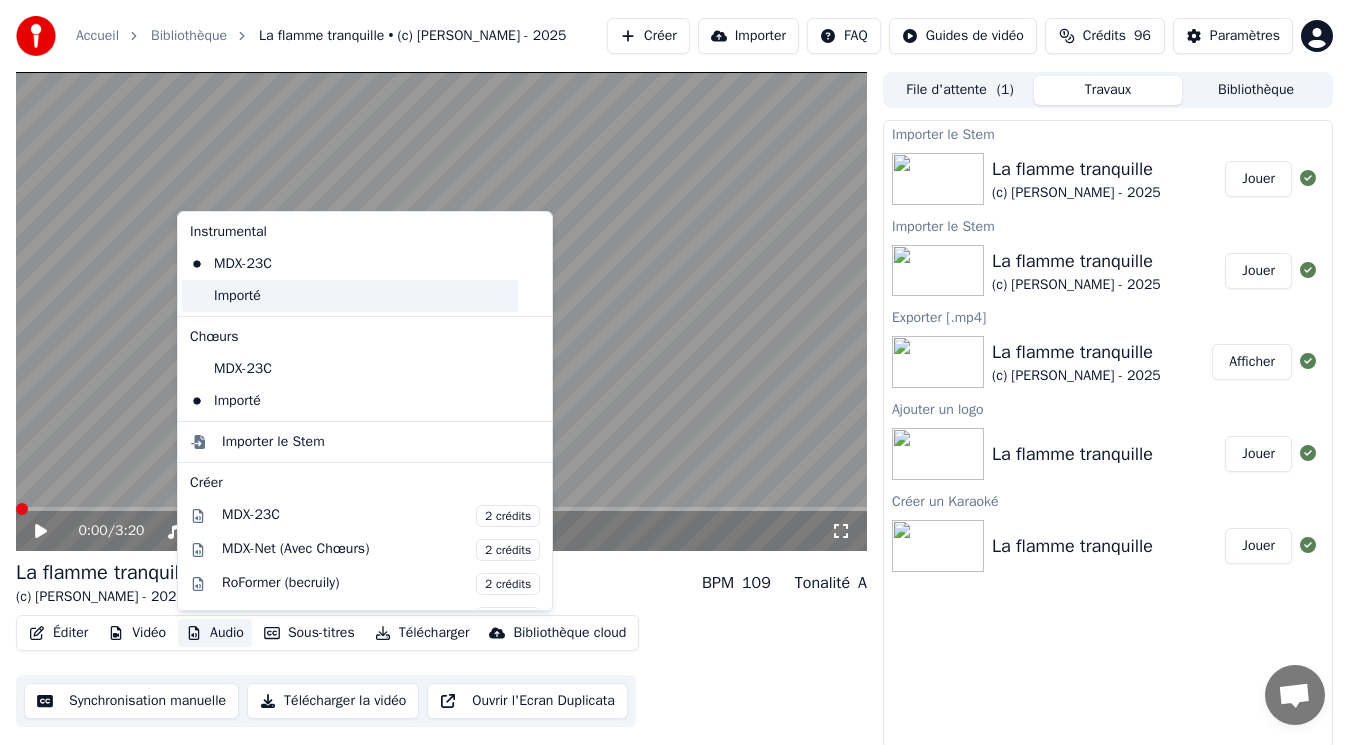 click on "Importé" at bounding box center [350, 296] 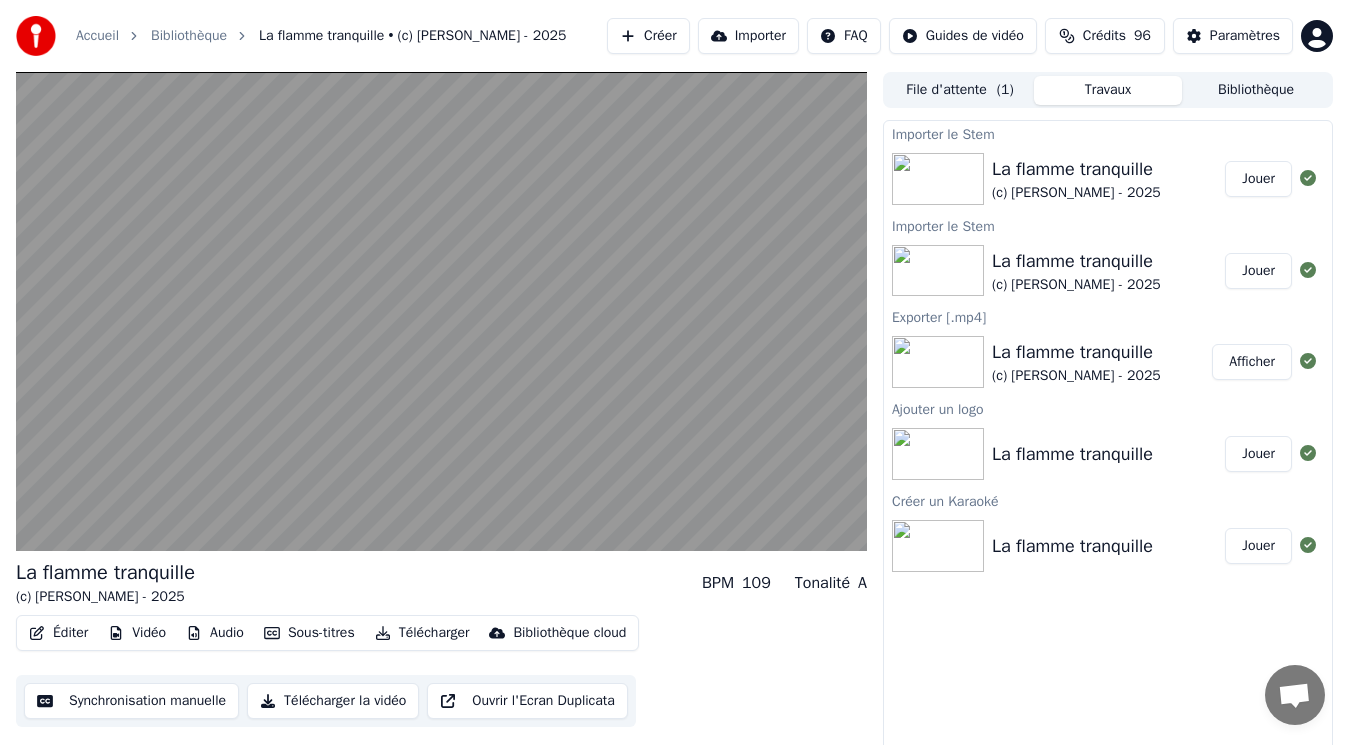 click on "Télécharger" at bounding box center [422, 633] 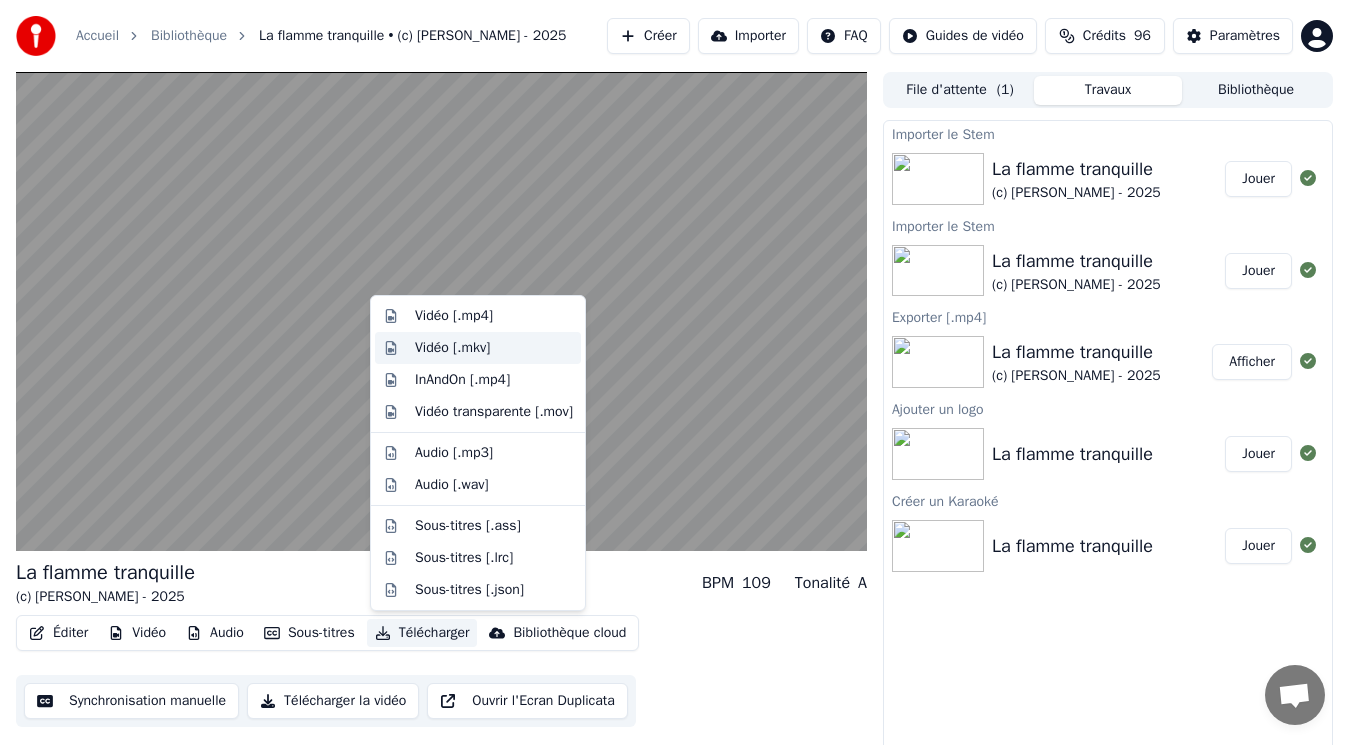 click on "Vidéo [.mkv]" at bounding box center (452, 348) 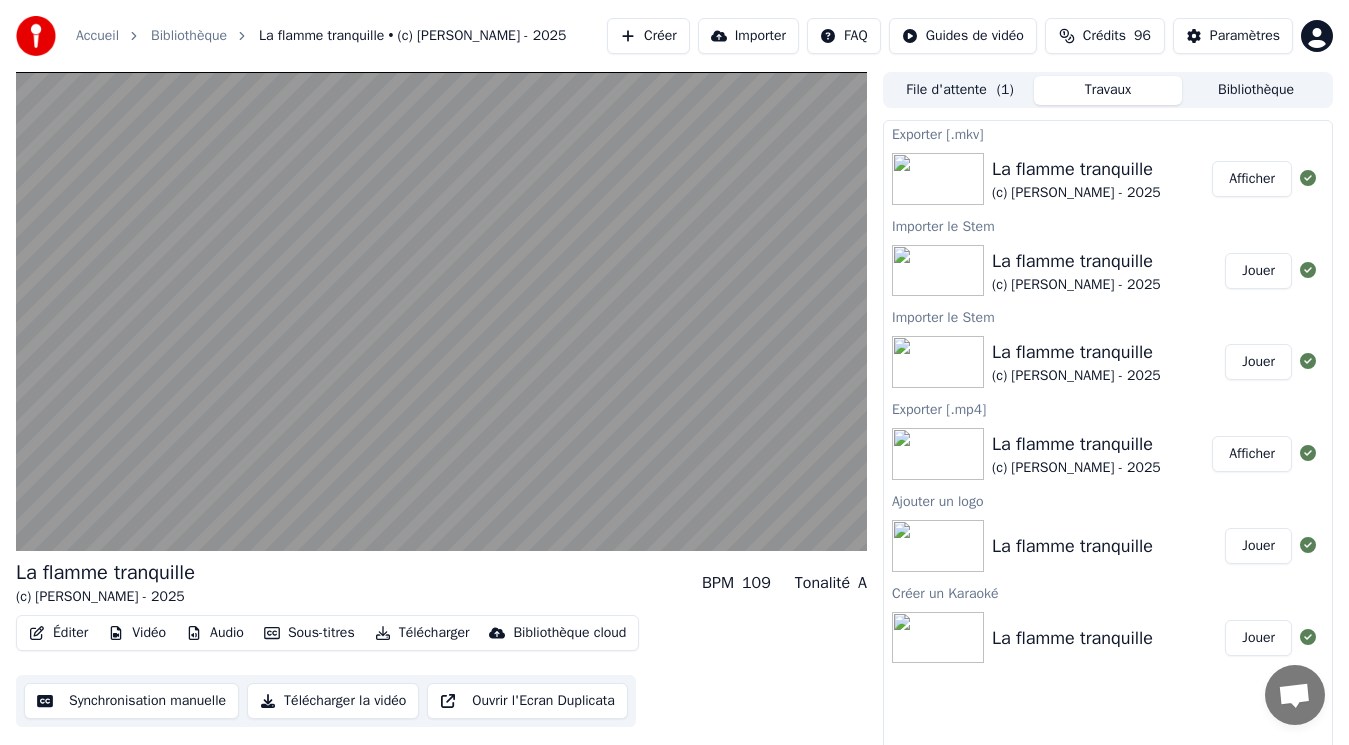 click on "Afficher" at bounding box center (1252, 454) 